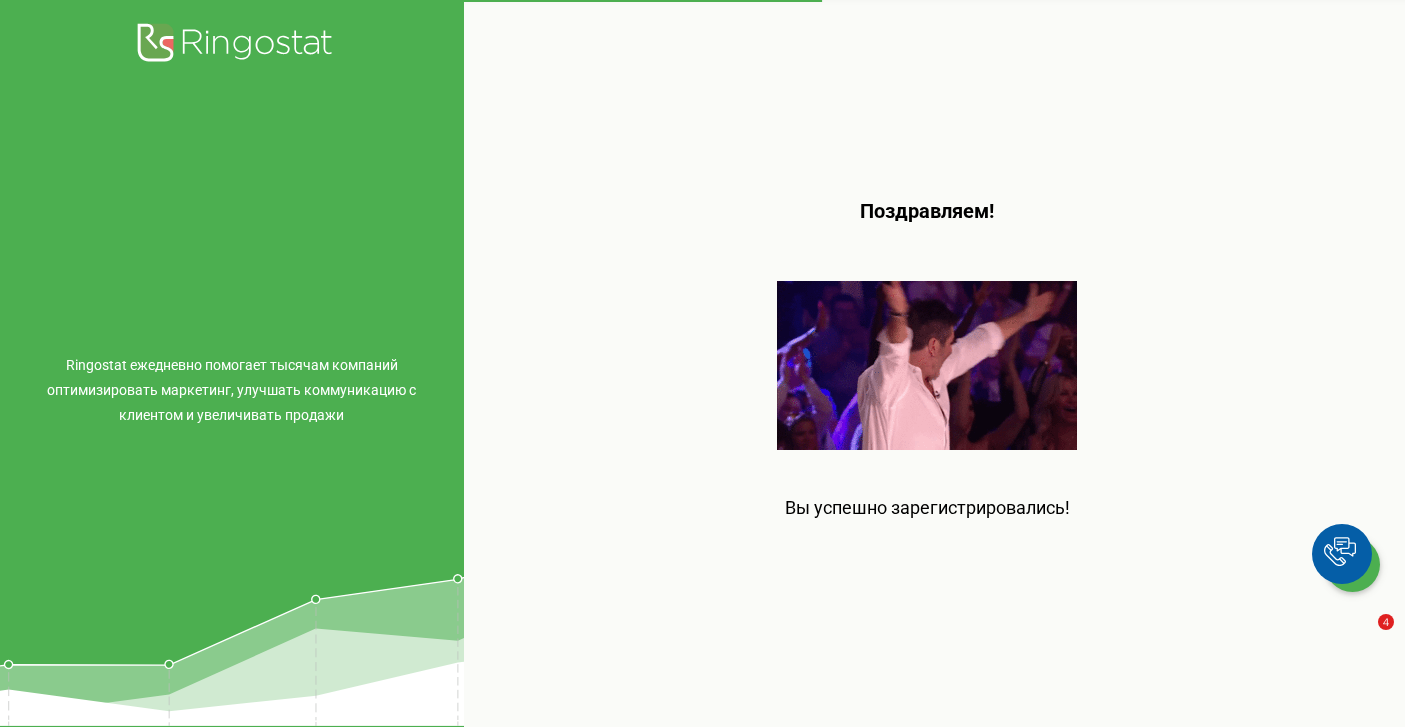 scroll, scrollTop: 0, scrollLeft: 0, axis: both 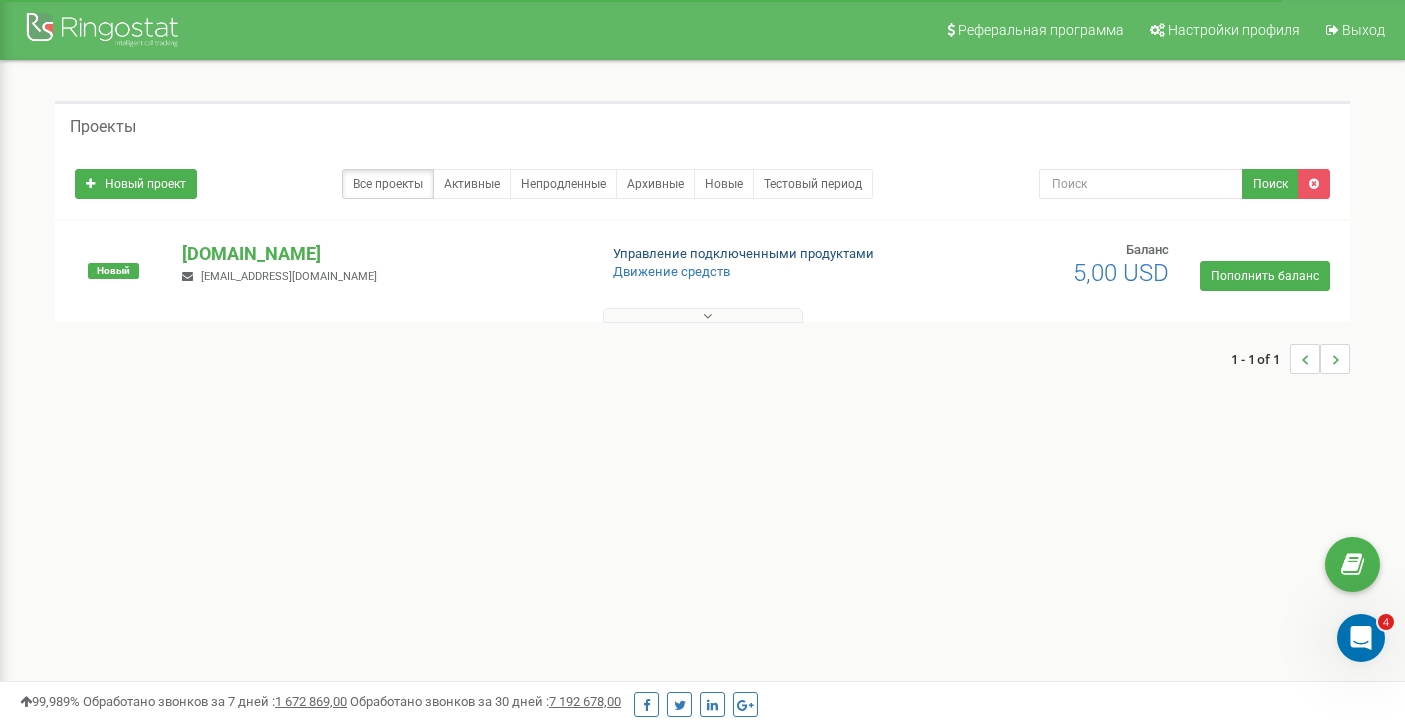 click on "Управление подключенными продуктами" at bounding box center [743, 253] 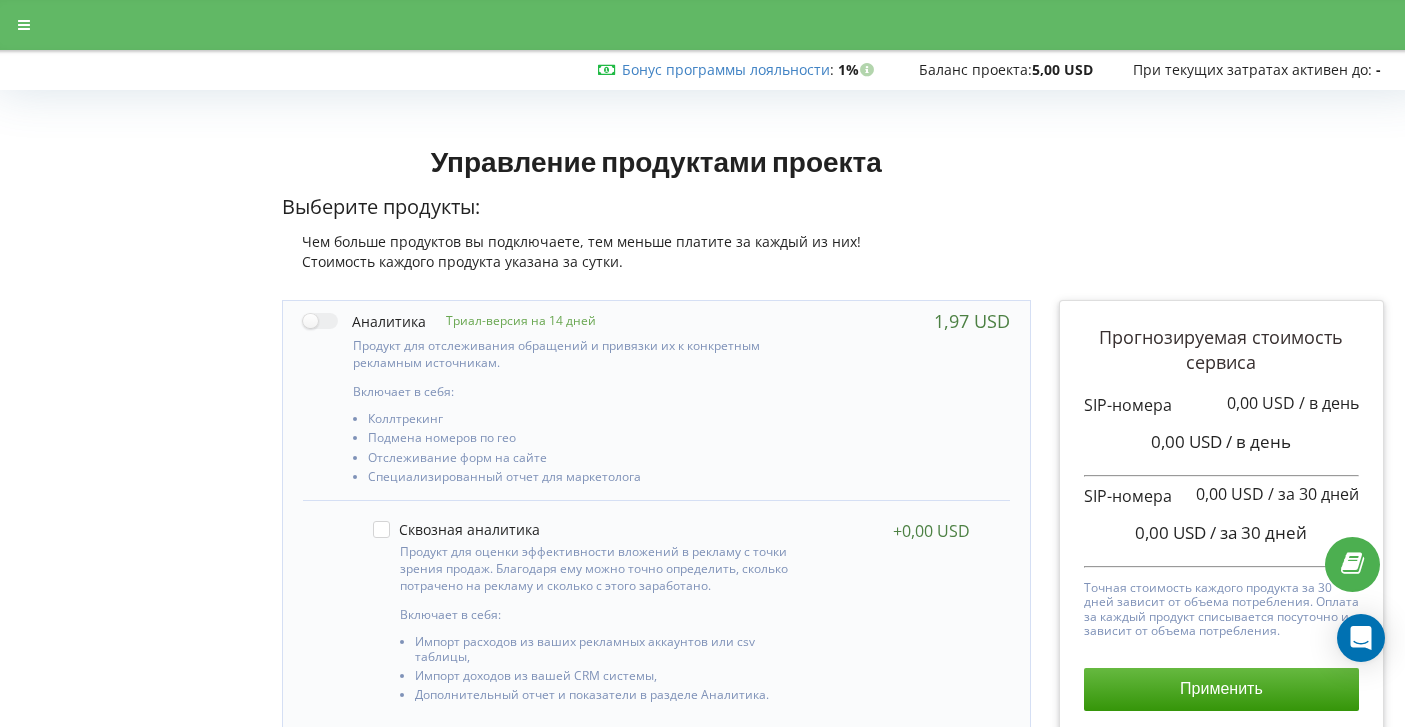 scroll, scrollTop: 0, scrollLeft: 0, axis: both 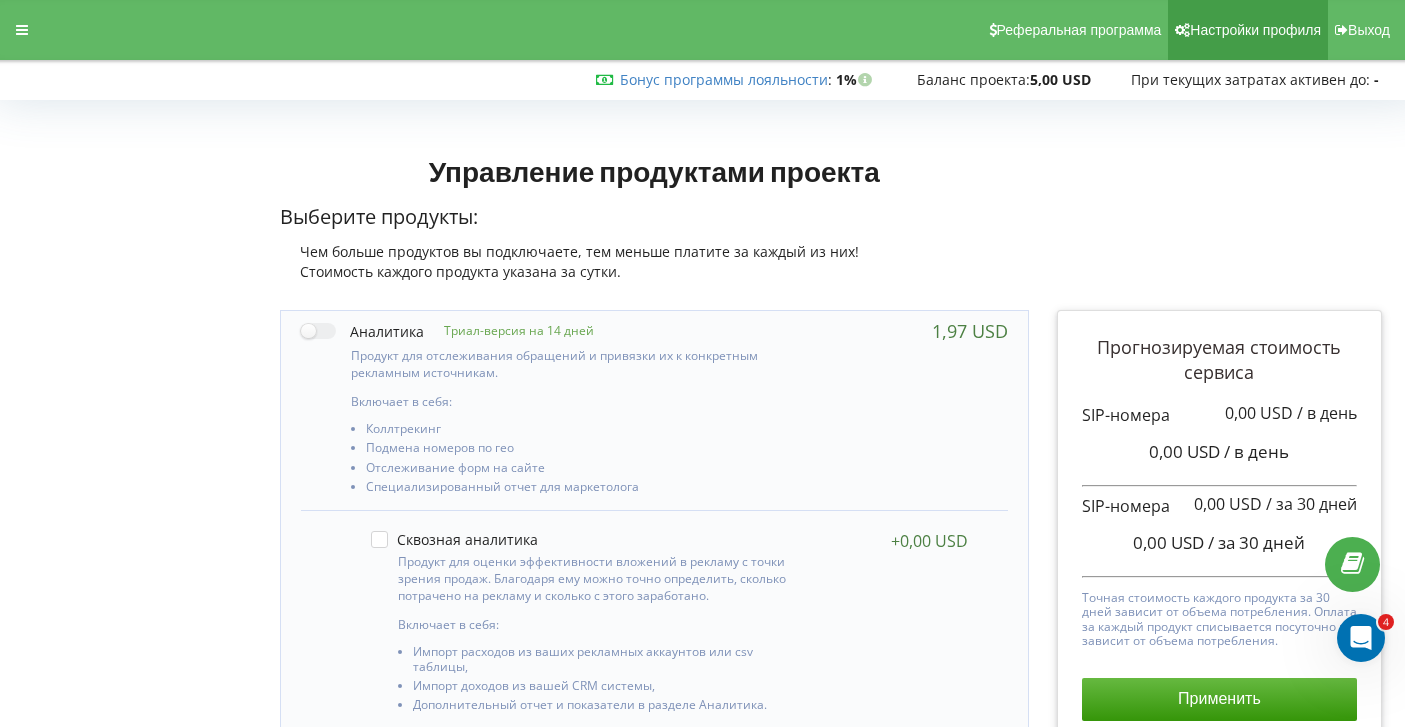 click on "Настройки профиля" at bounding box center (1255, 30) 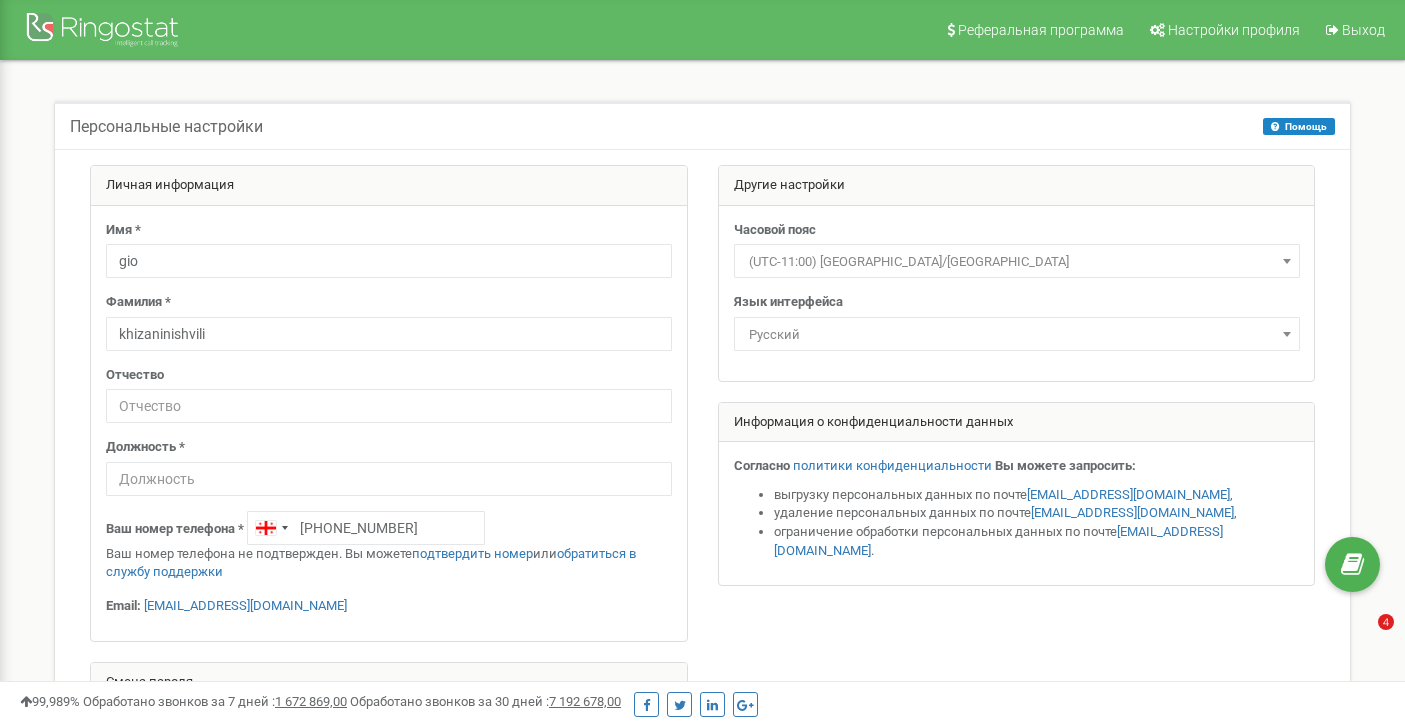 scroll, scrollTop: 0, scrollLeft: 0, axis: both 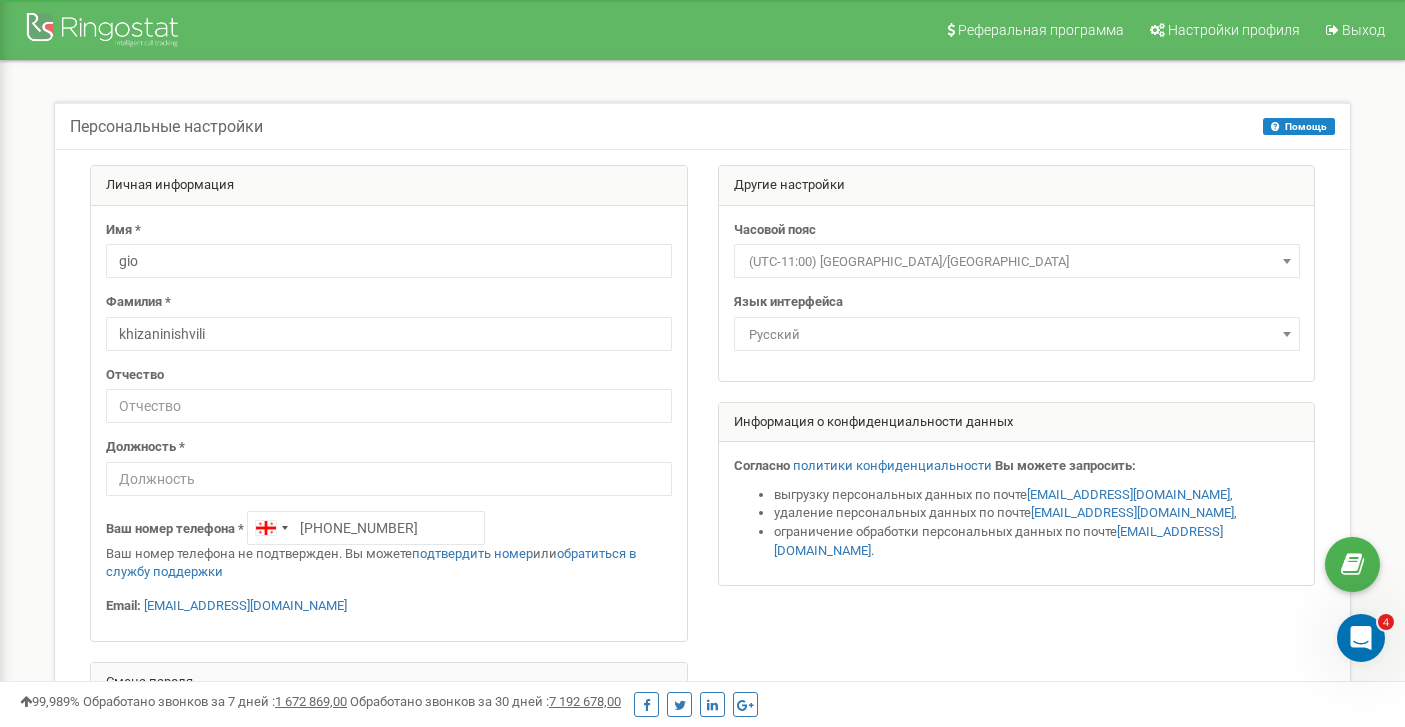 click at bounding box center [1287, 334] 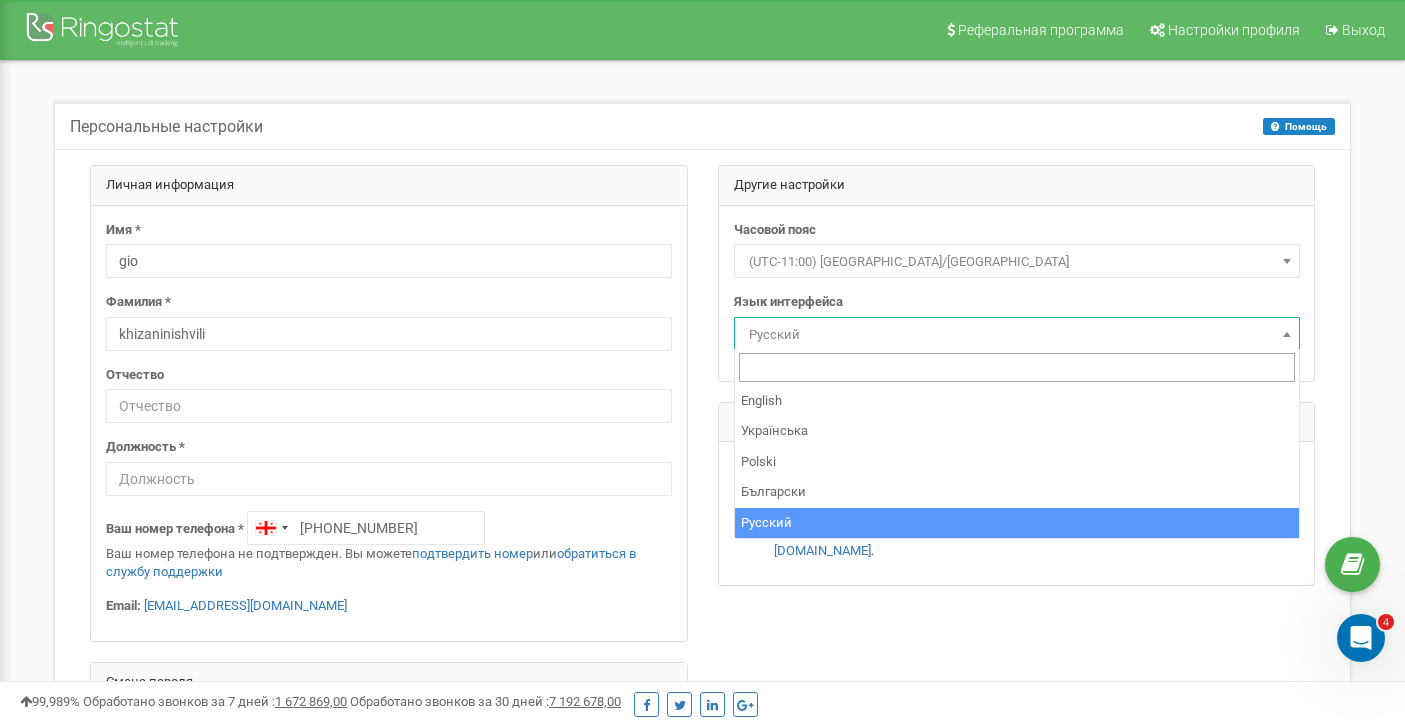 click on "Другие настройки
Часовой пояс
(UTC-11:00) Pacific/Midway
(UTC-11:00) Pacific/Niue
(UTC-11:00) Pacific/Pago Pago
(UTC-10:00) Pacific/Honolulu
(UTC-10:00) Pacific/Rarotonga
(UTC-10:00) Pacific/Tahiti
(UTC-09:30) Pacific/Marquesas
(UTC-09:00) America/Adak
(UTC-09:00) Pacific/Gambier
(UTC-08:00) America/Anchorage
(UTC-08:00) America/Juneau
(UTC-08:00) America/Metlakatla
(UTC-08:00) America/Nome
(UTC-08:00) America/Sitka
(UTC-08:00) America/Yakutat
(UTC-08:00) Pacific/Pitcairn
(UTC-07:00) America/Creston
(UTC-07:00) America/Dawson
(UTC-07:00) America/Dawson Creek
(UTC-07:00) America/Fort Nelson
(UTC-07:00) America/Hermosillo" at bounding box center (1017, 385) 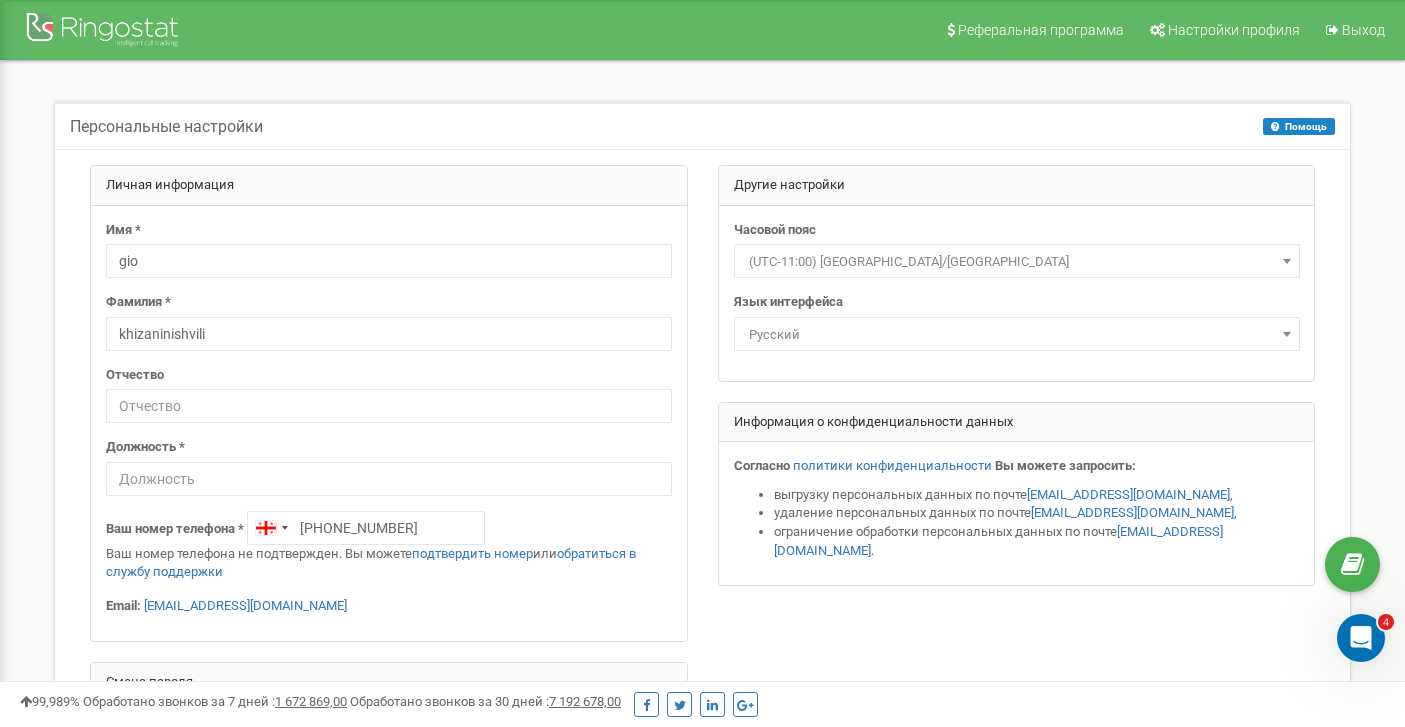scroll, scrollTop: 0, scrollLeft: 0, axis: both 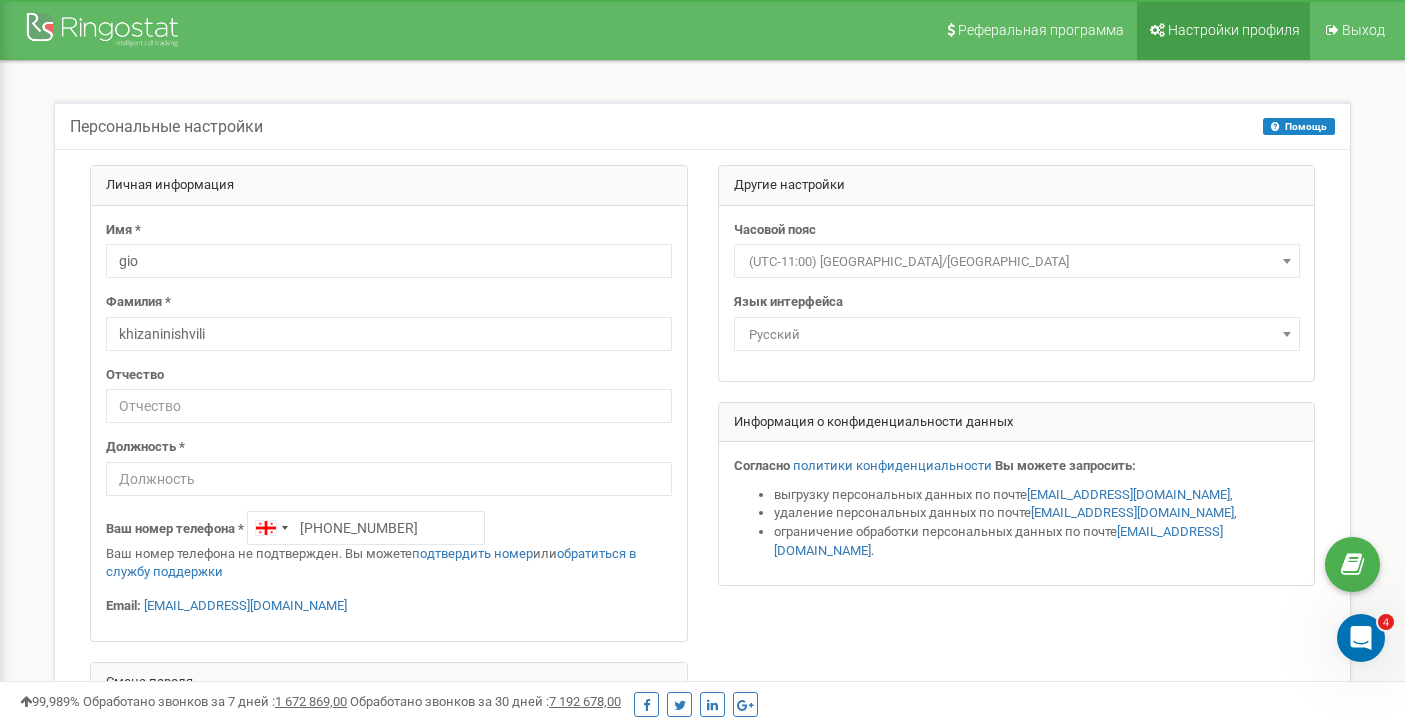 click on "Настройки профиля" at bounding box center [1223, 30] 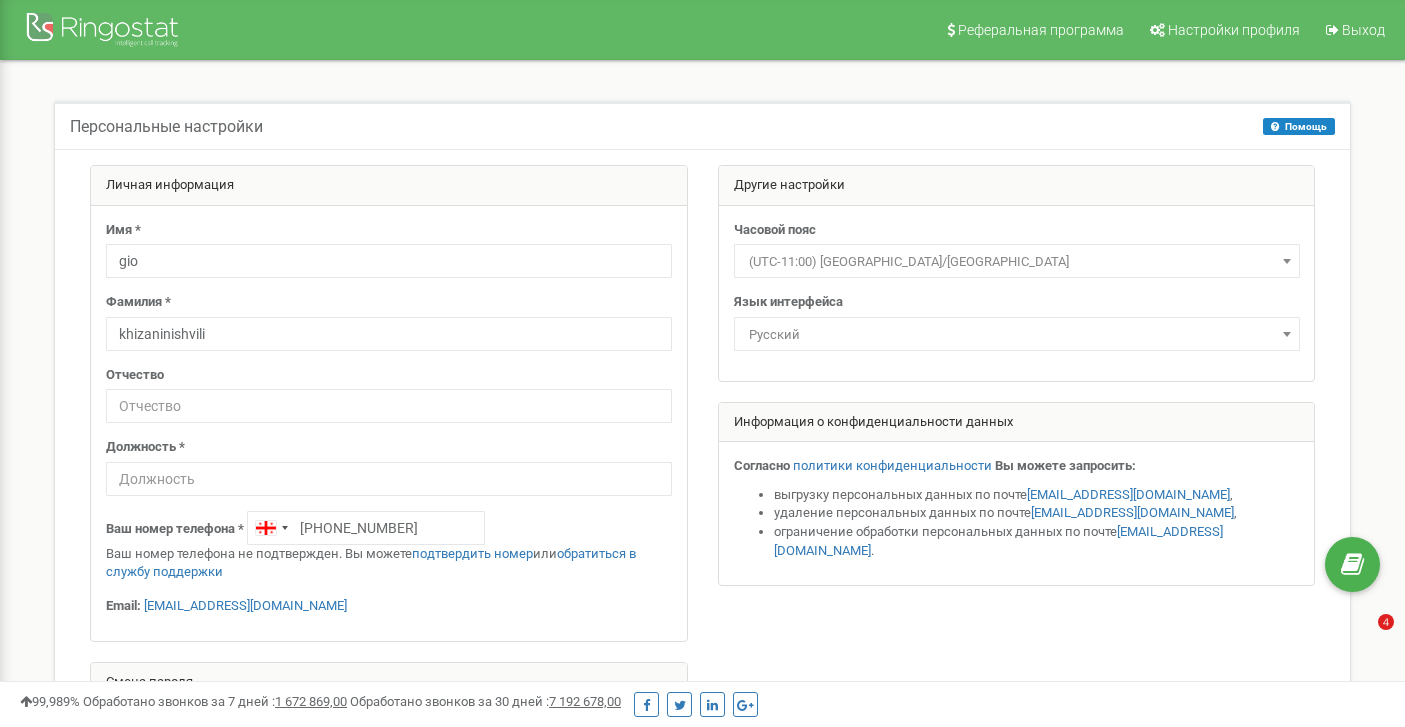 scroll, scrollTop: 284, scrollLeft: 0, axis: vertical 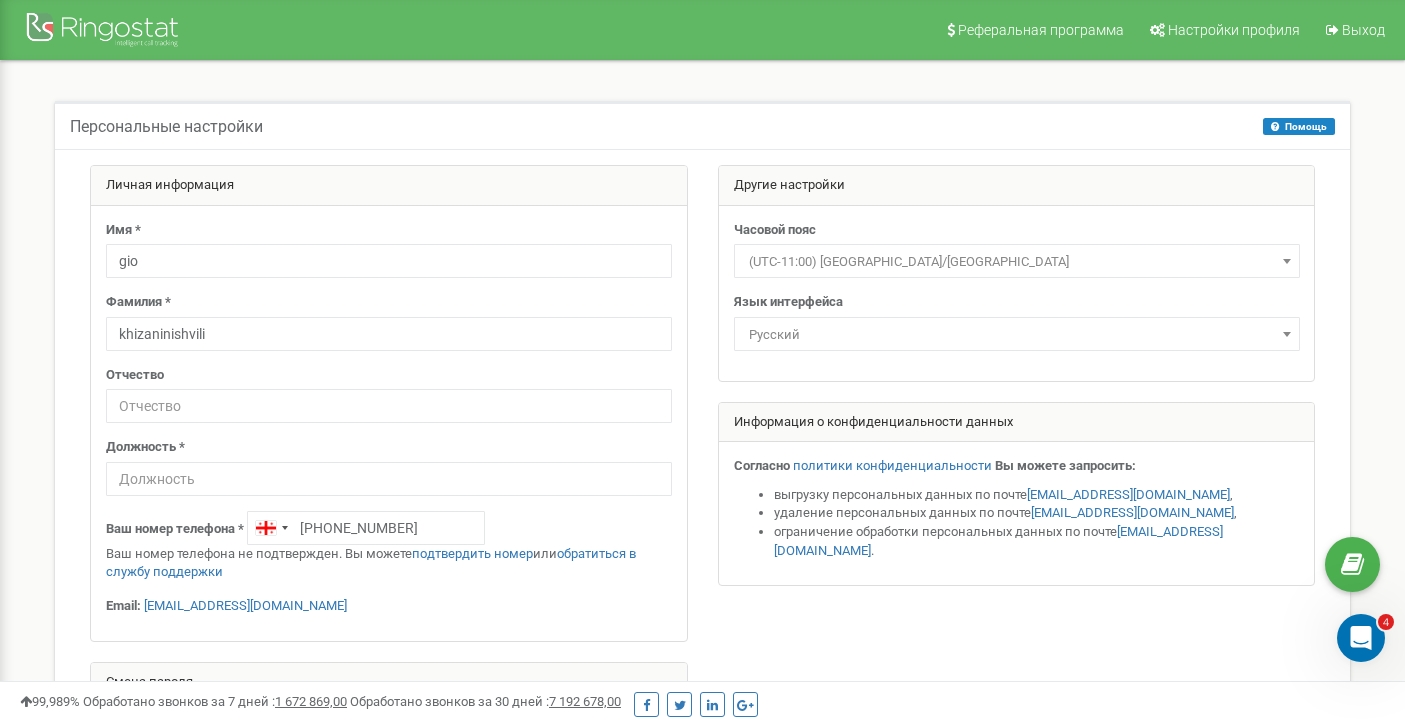click at bounding box center [105, 32] 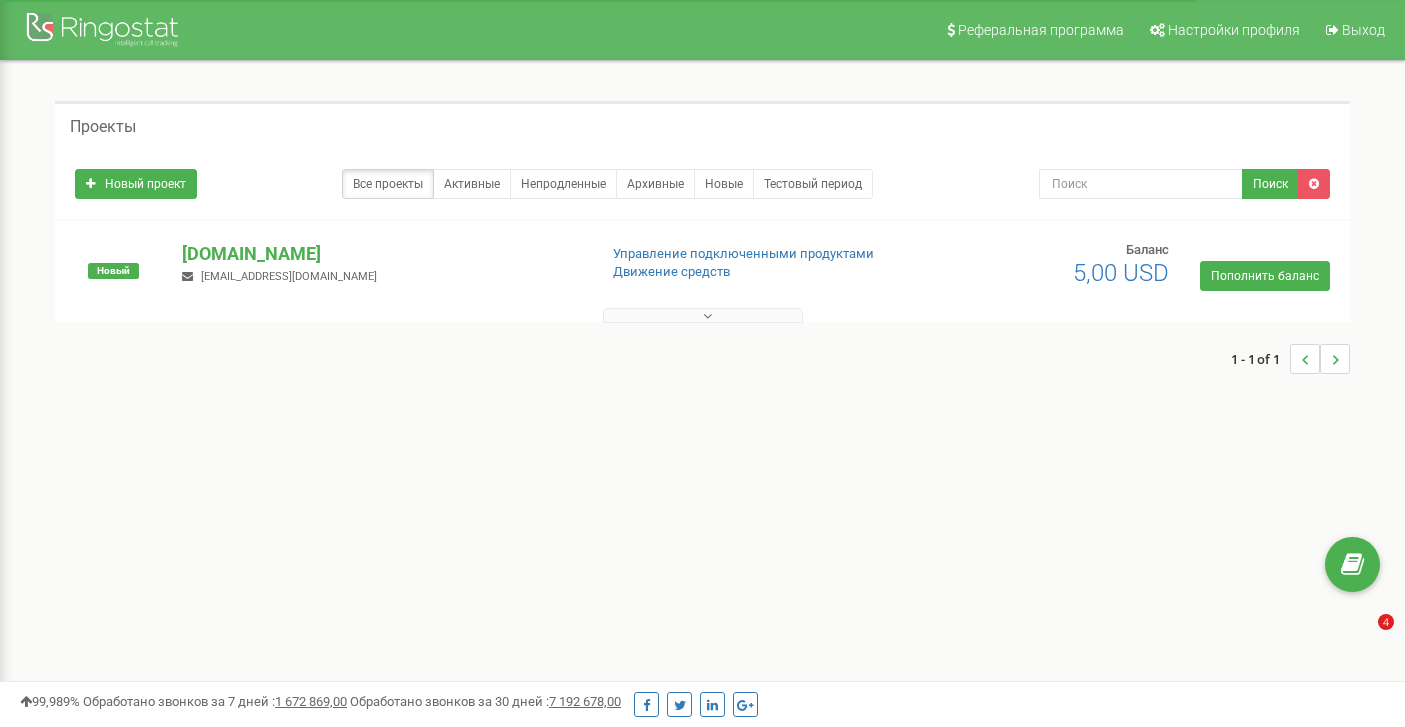 scroll, scrollTop: 0, scrollLeft: 0, axis: both 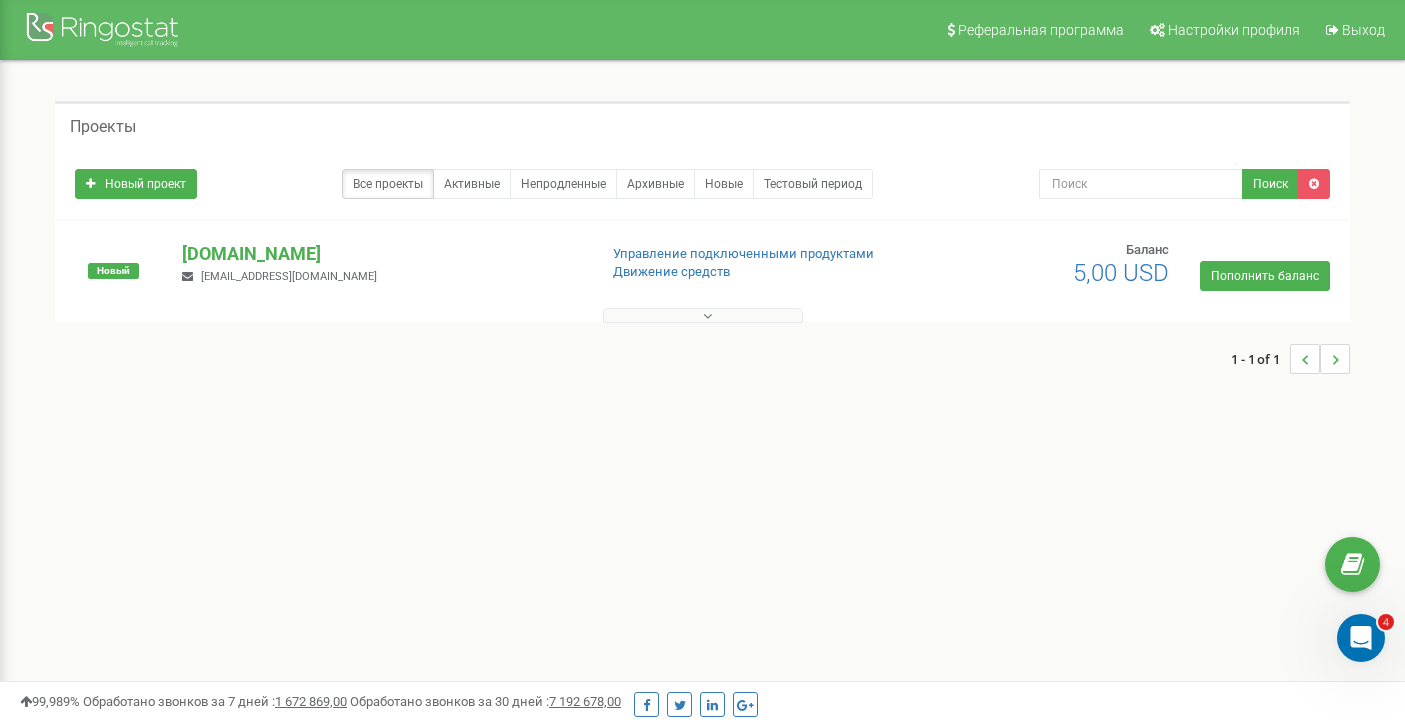 click at bounding box center (703, 315) 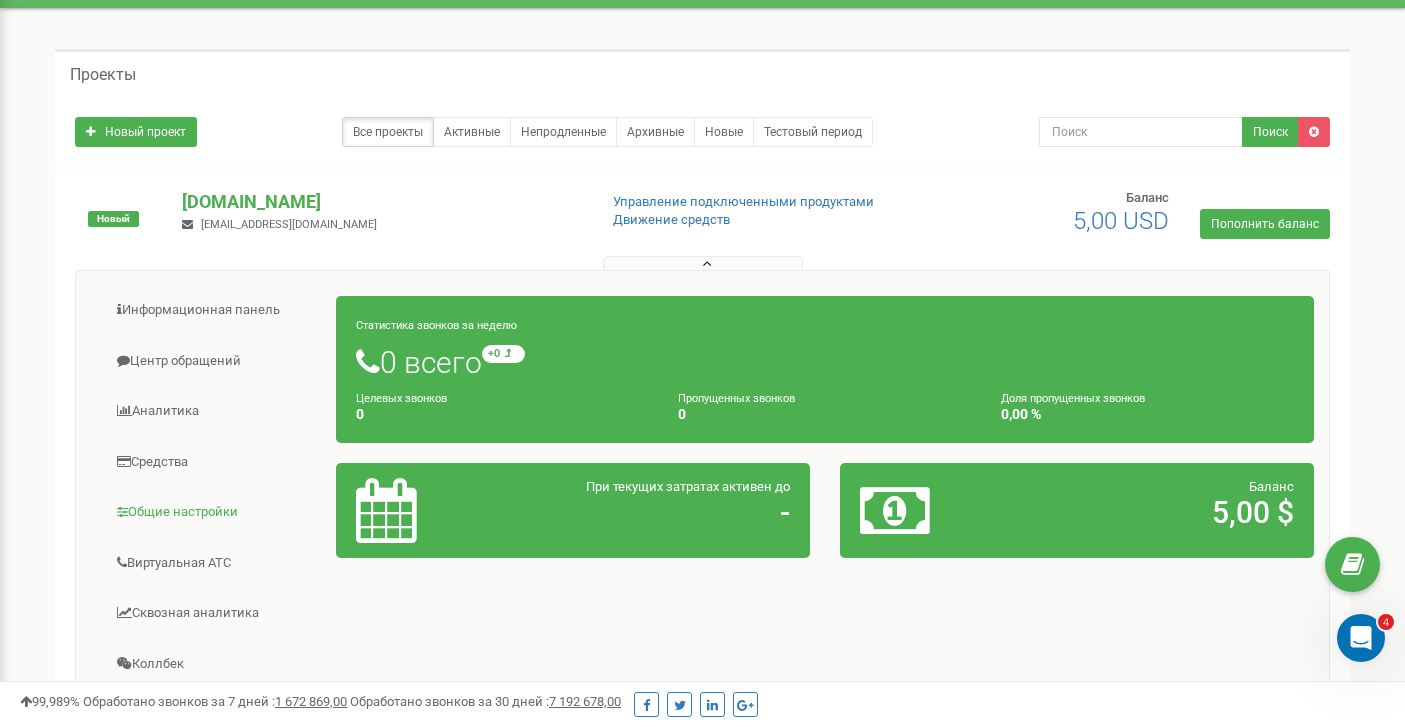 scroll, scrollTop: 129, scrollLeft: 0, axis: vertical 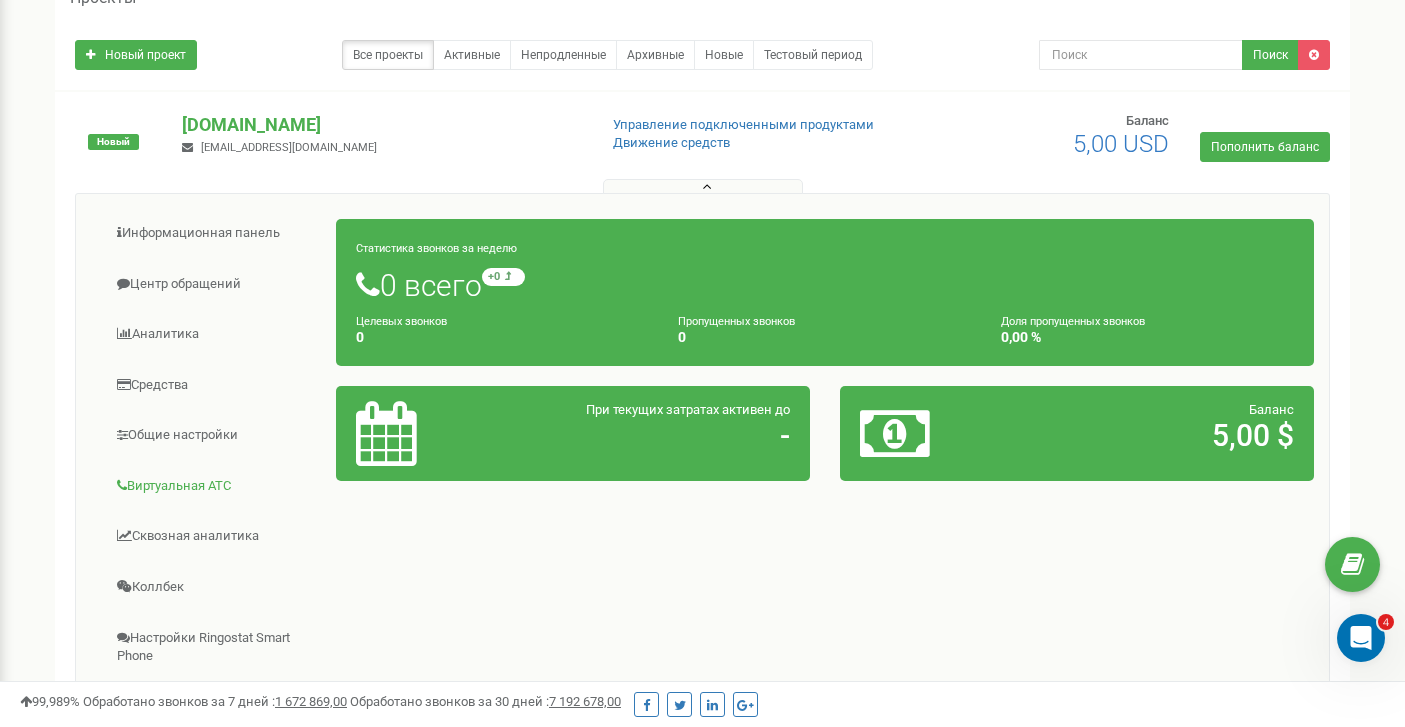 click on "Виртуальная АТС" at bounding box center [214, 486] 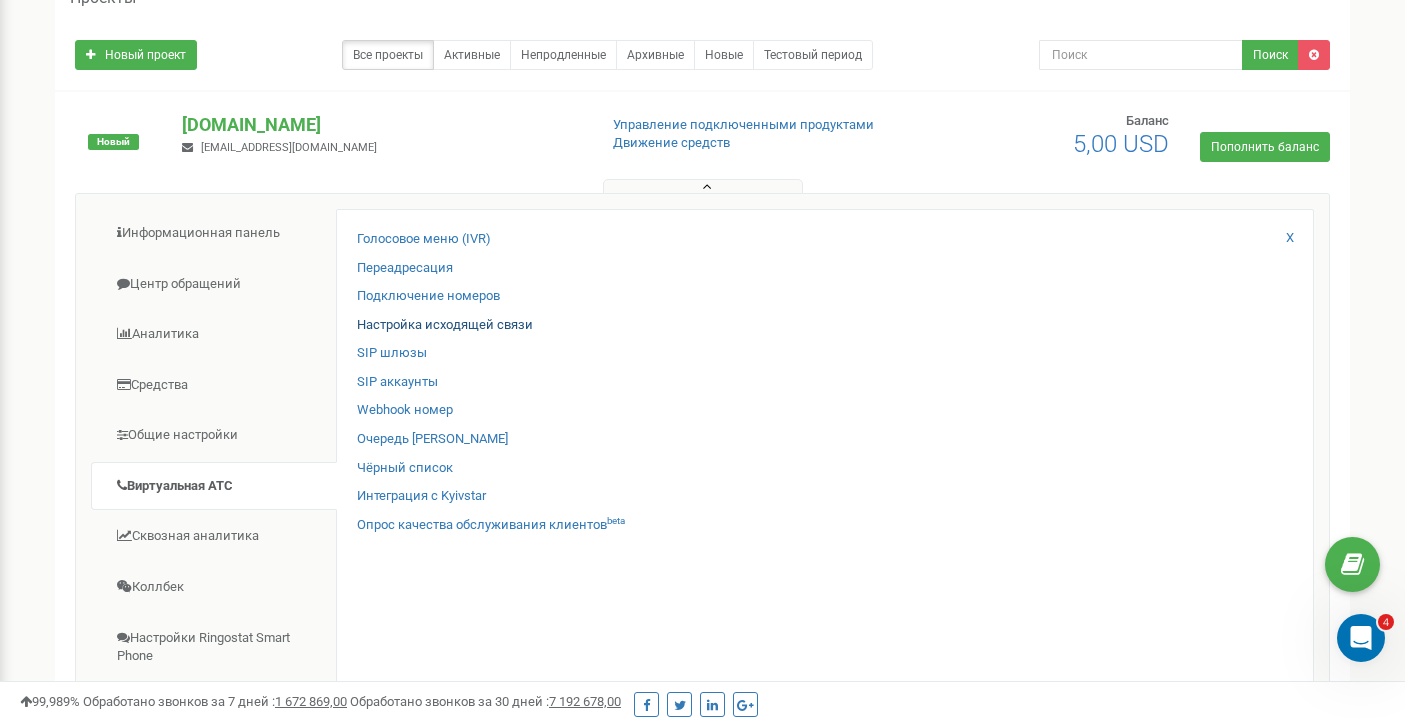 click on "Настройка исходящей связи" at bounding box center [445, 325] 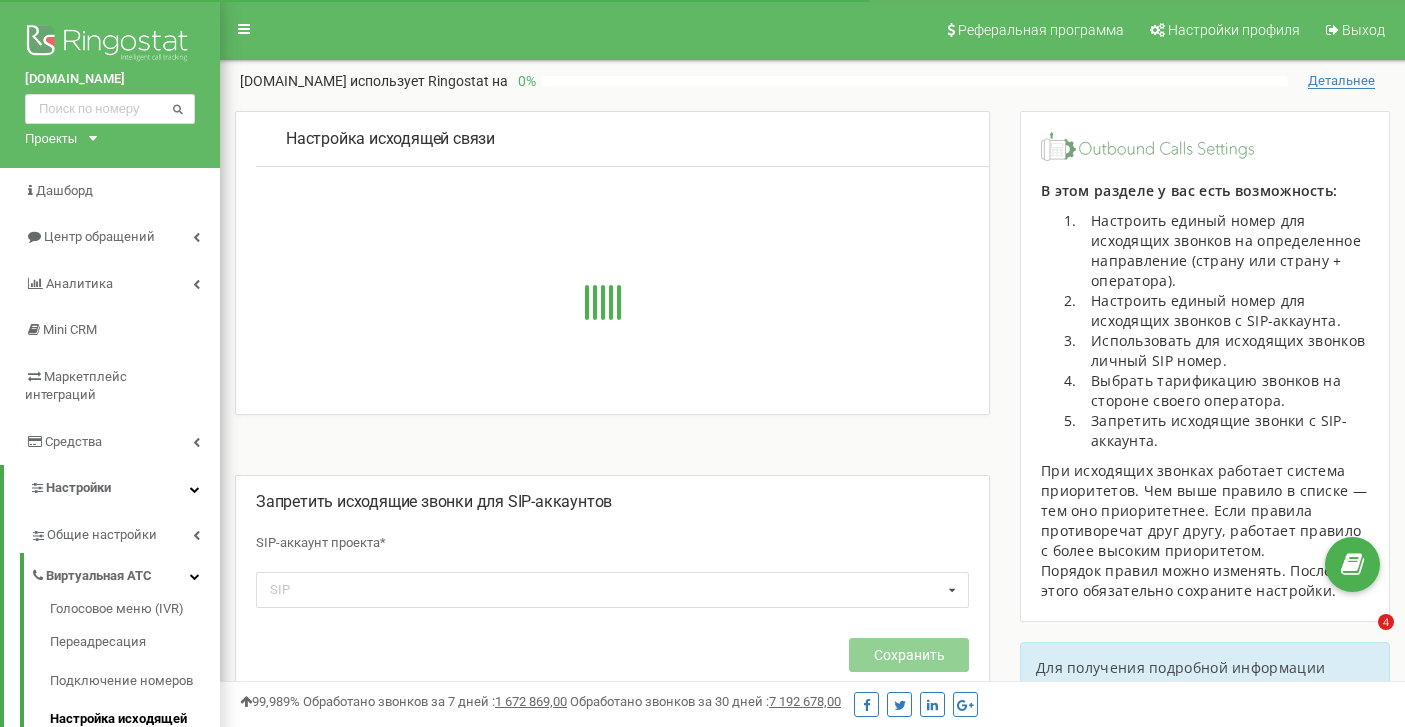scroll, scrollTop: 0, scrollLeft: 0, axis: both 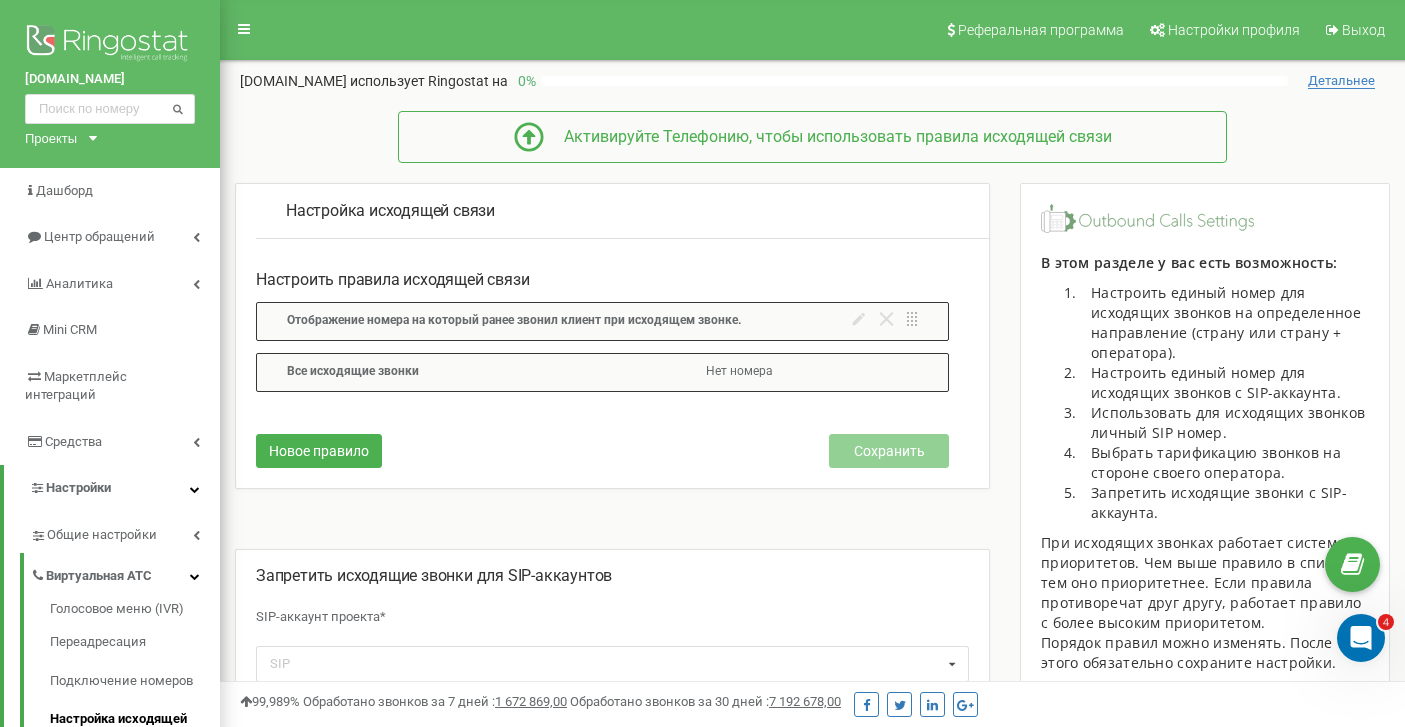 click on "Проекты" at bounding box center [51, 138] 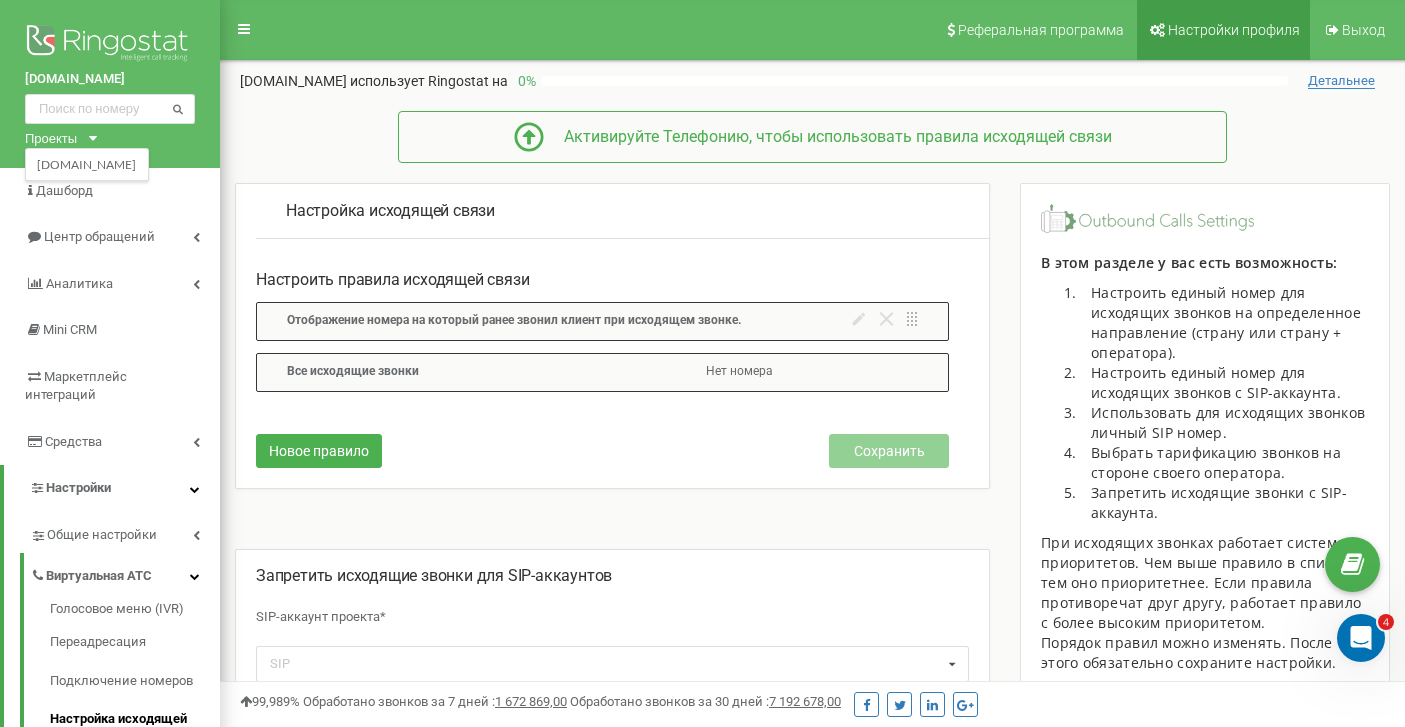 click on "Настройки профиля" at bounding box center [1234, 30] 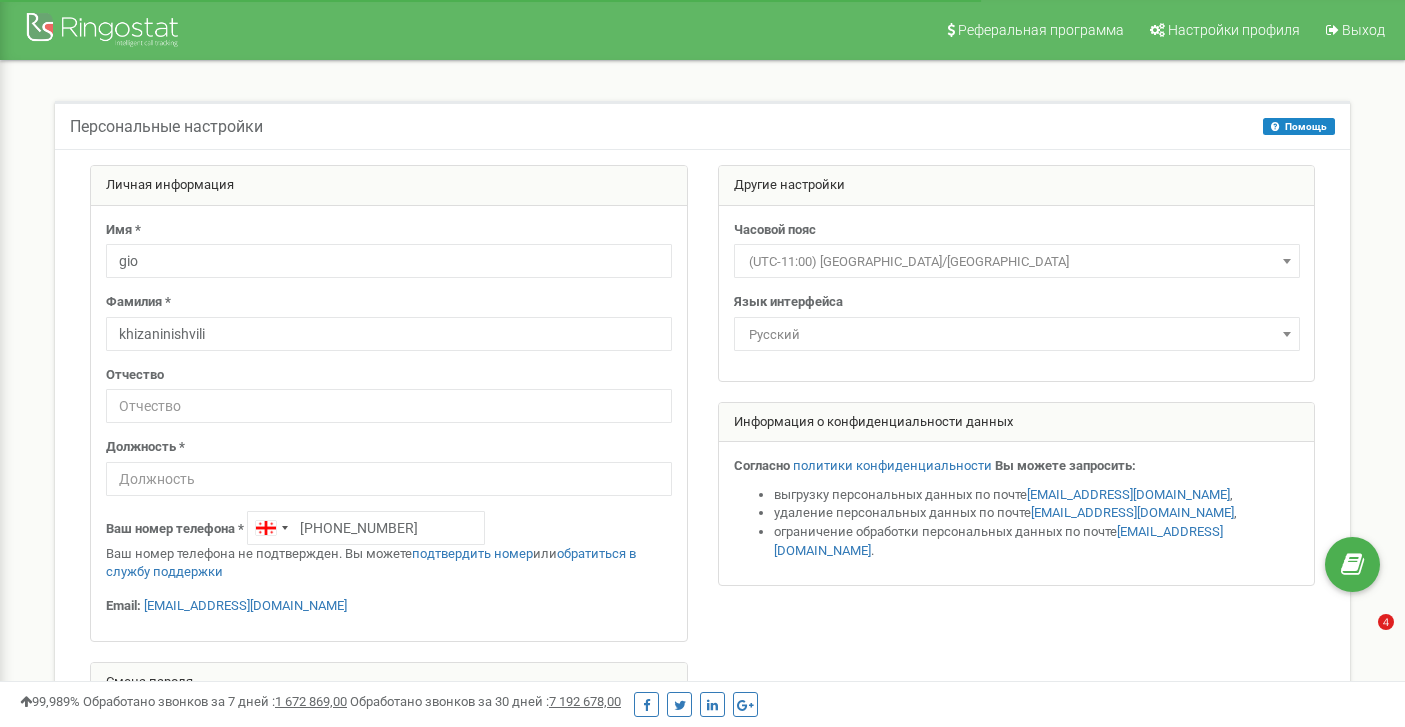 scroll, scrollTop: 0, scrollLeft: 0, axis: both 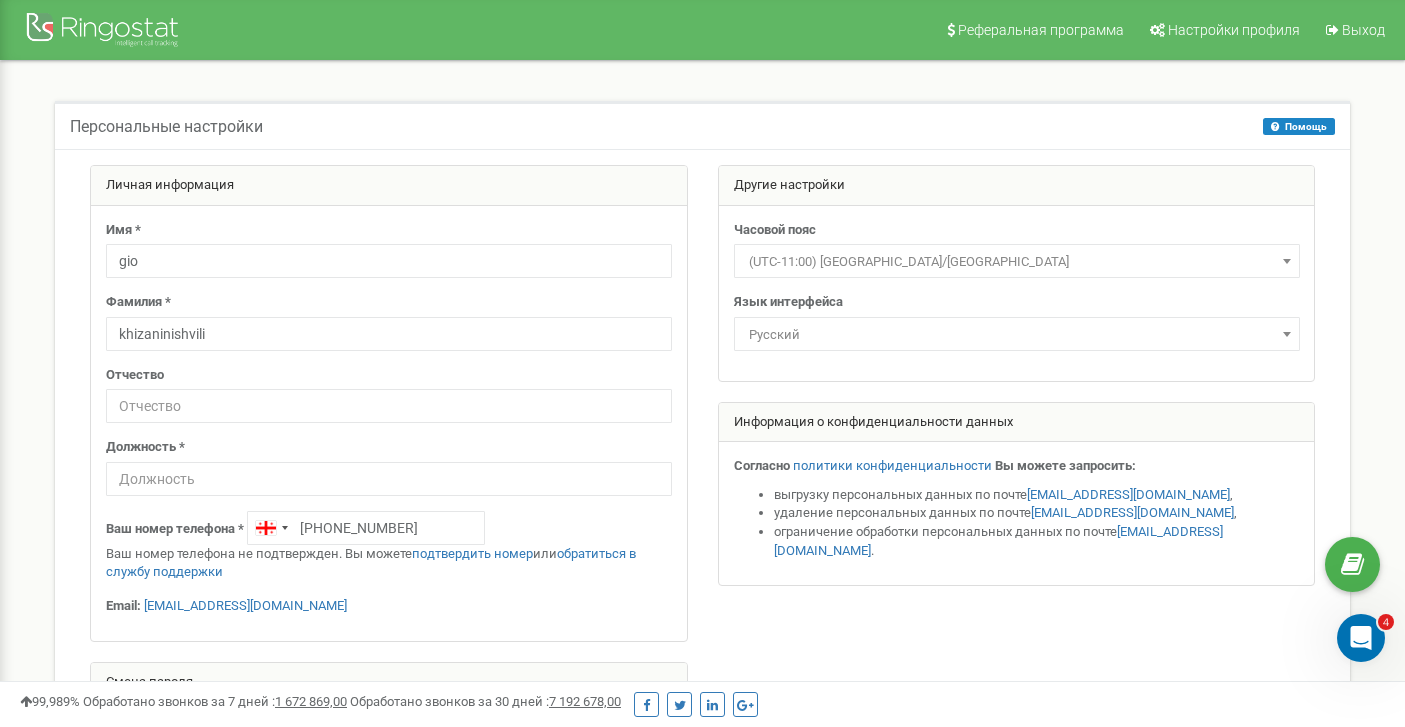 click at bounding box center (105, 32) 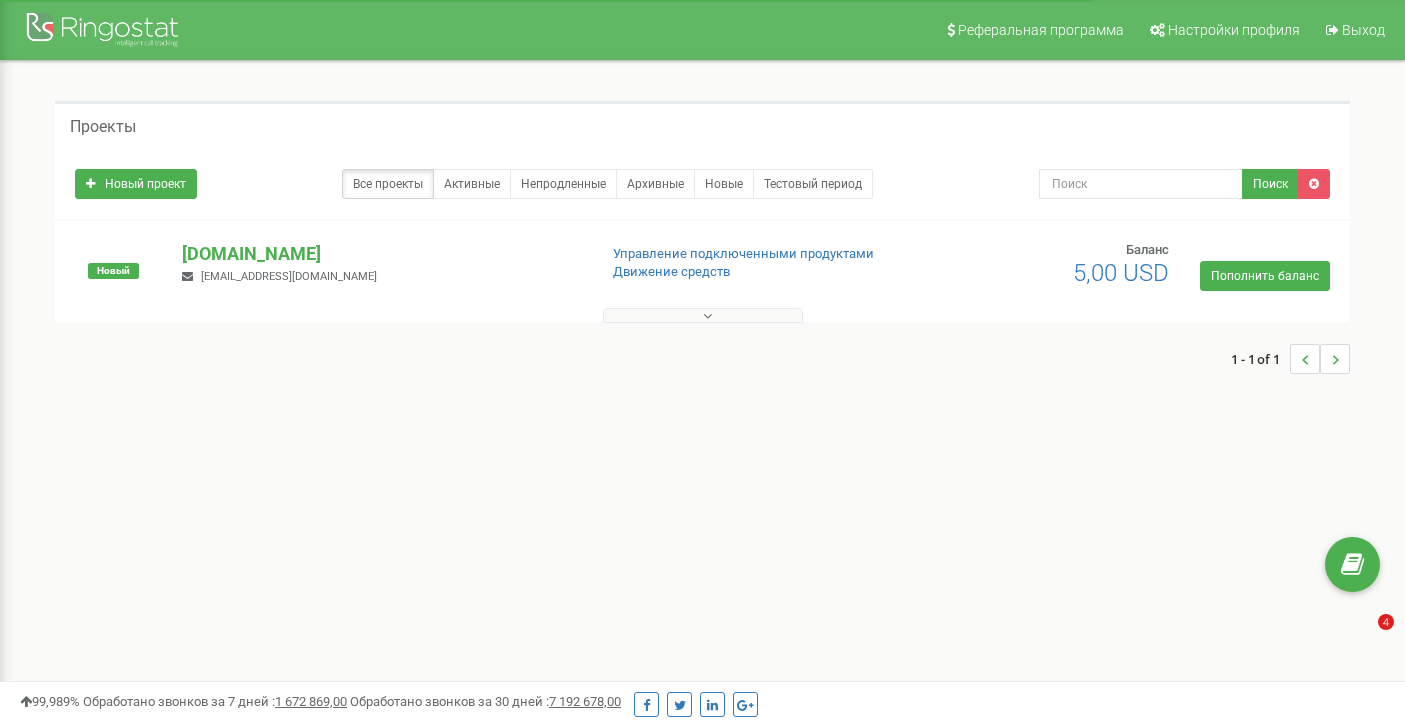 scroll, scrollTop: 0, scrollLeft: 0, axis: both 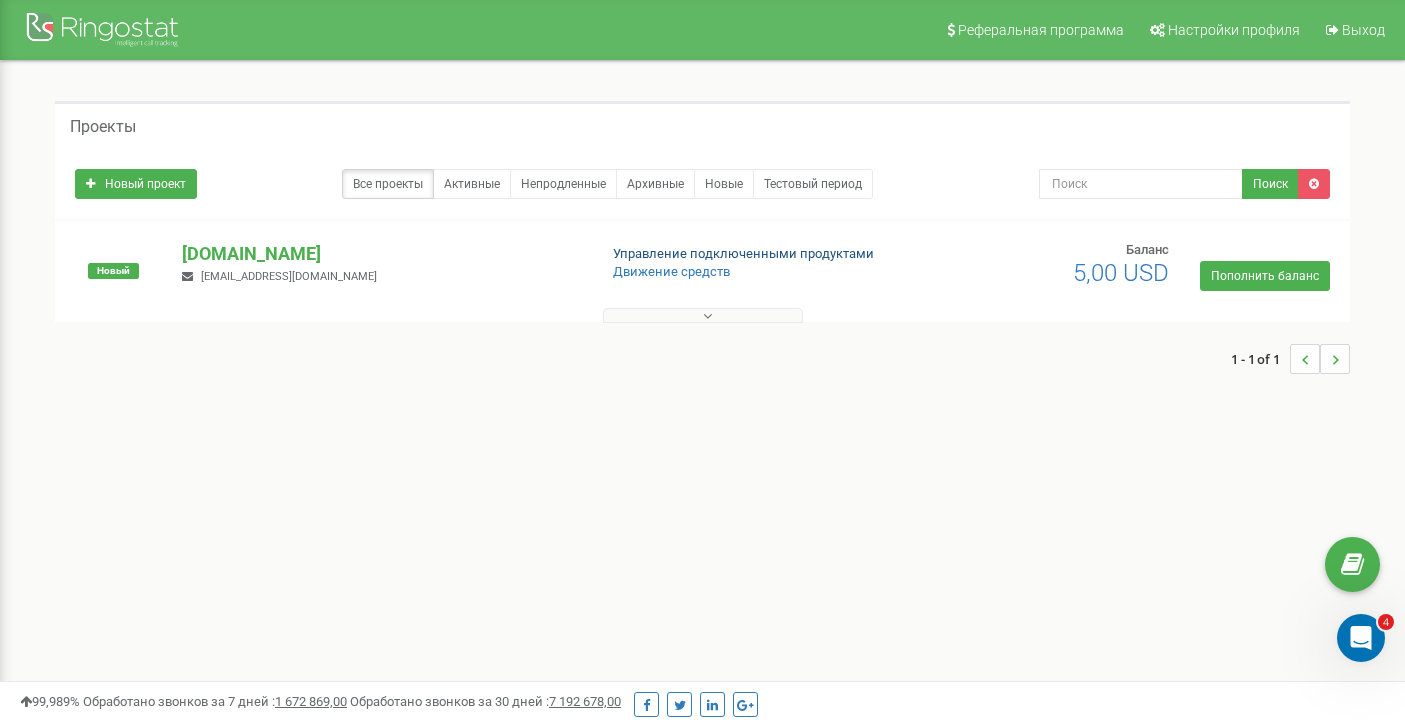 click on "Управление подключенными продуктами" at bounding box center (743, 253) 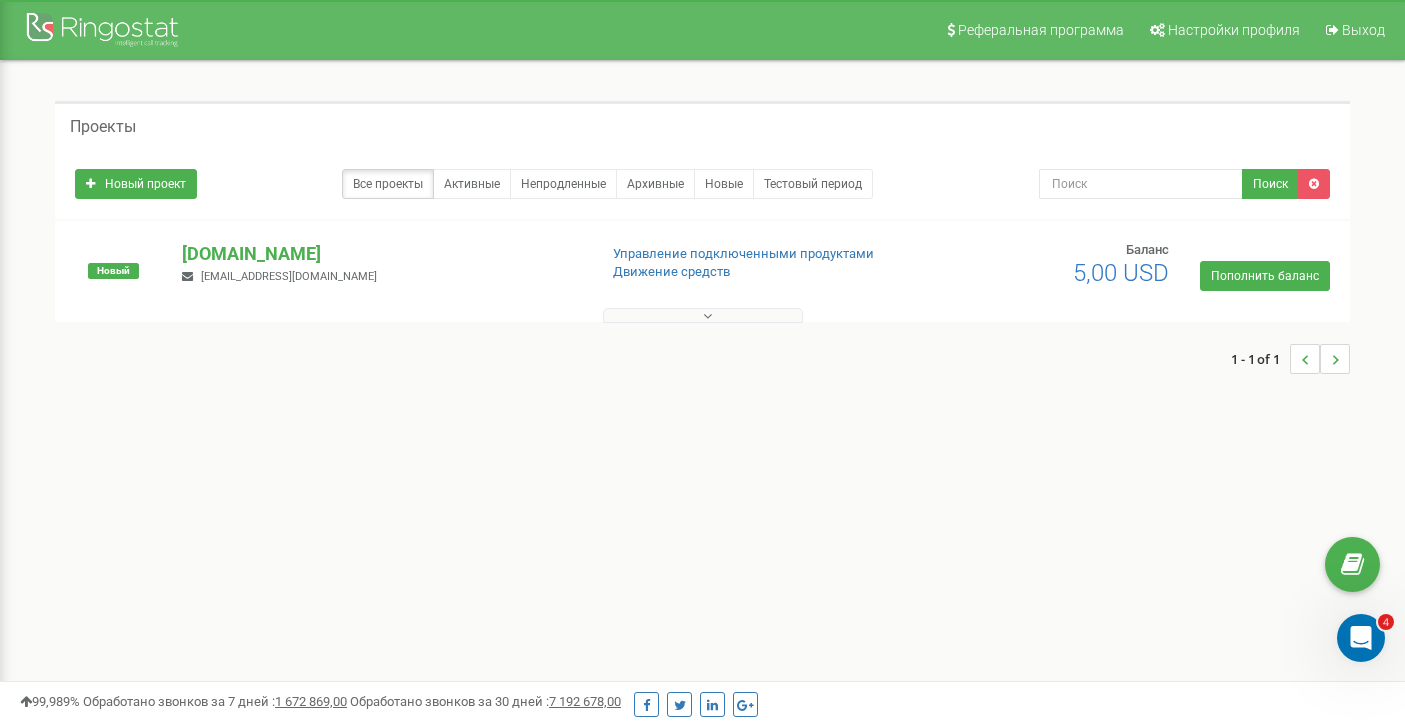 click at bounding box center (703, 315) 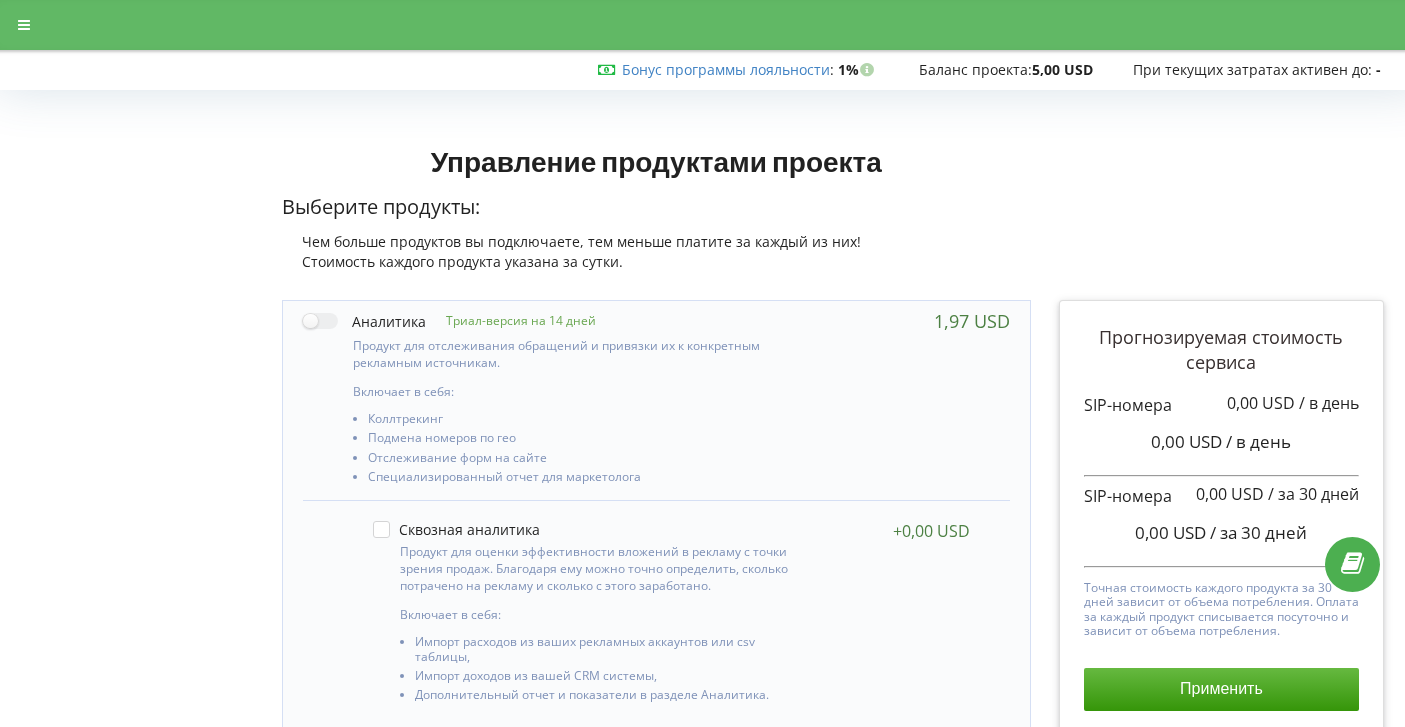 scroll, scrollTop: 0, scrollLeft: 0, axis: both 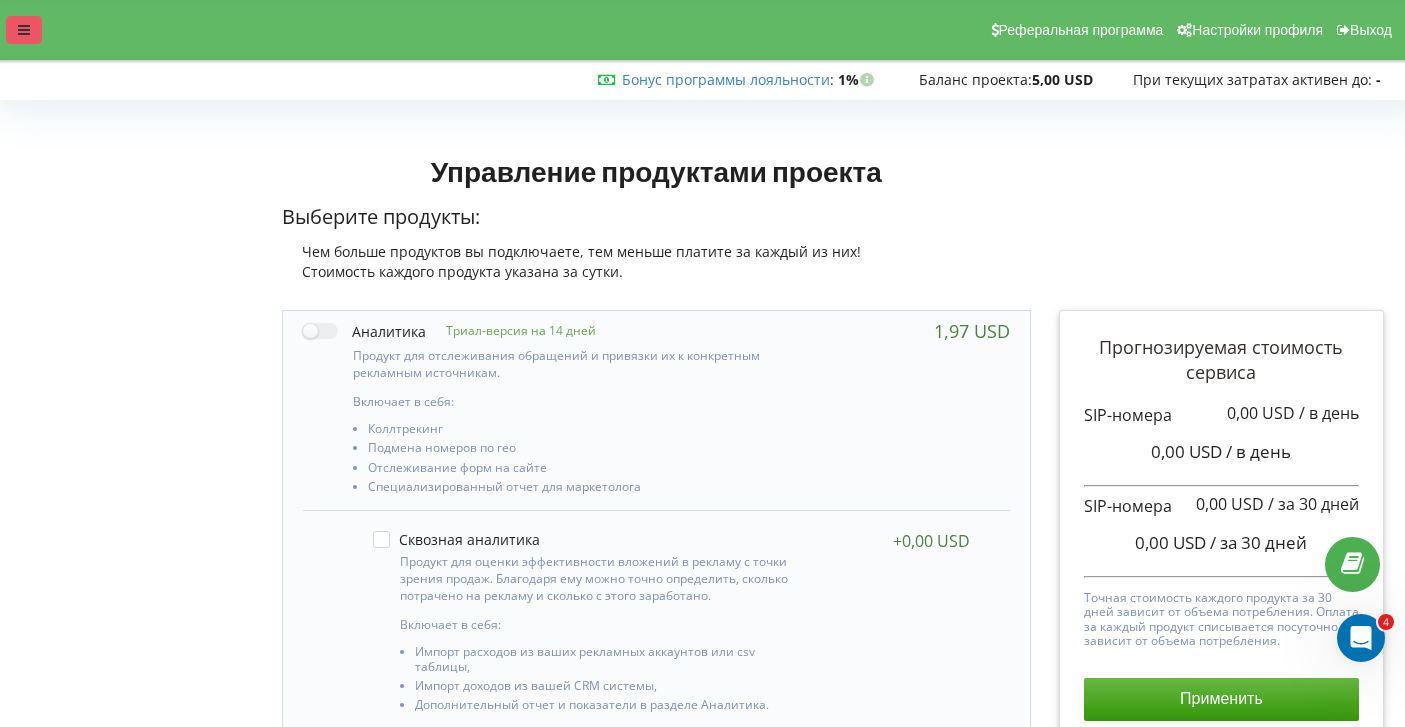 click at bounding box center [24, 30] 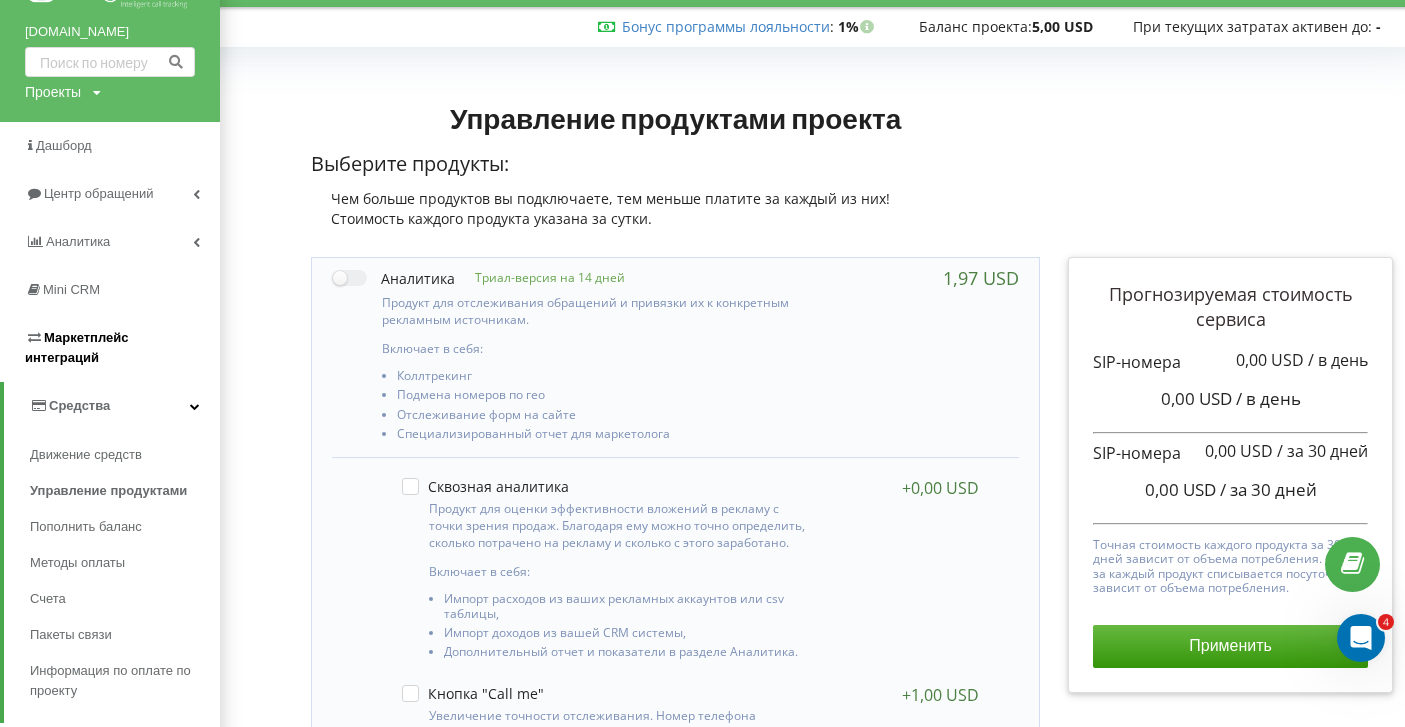 scroll, scrollTop: 74, scrollLeft: 0, axis: vertical 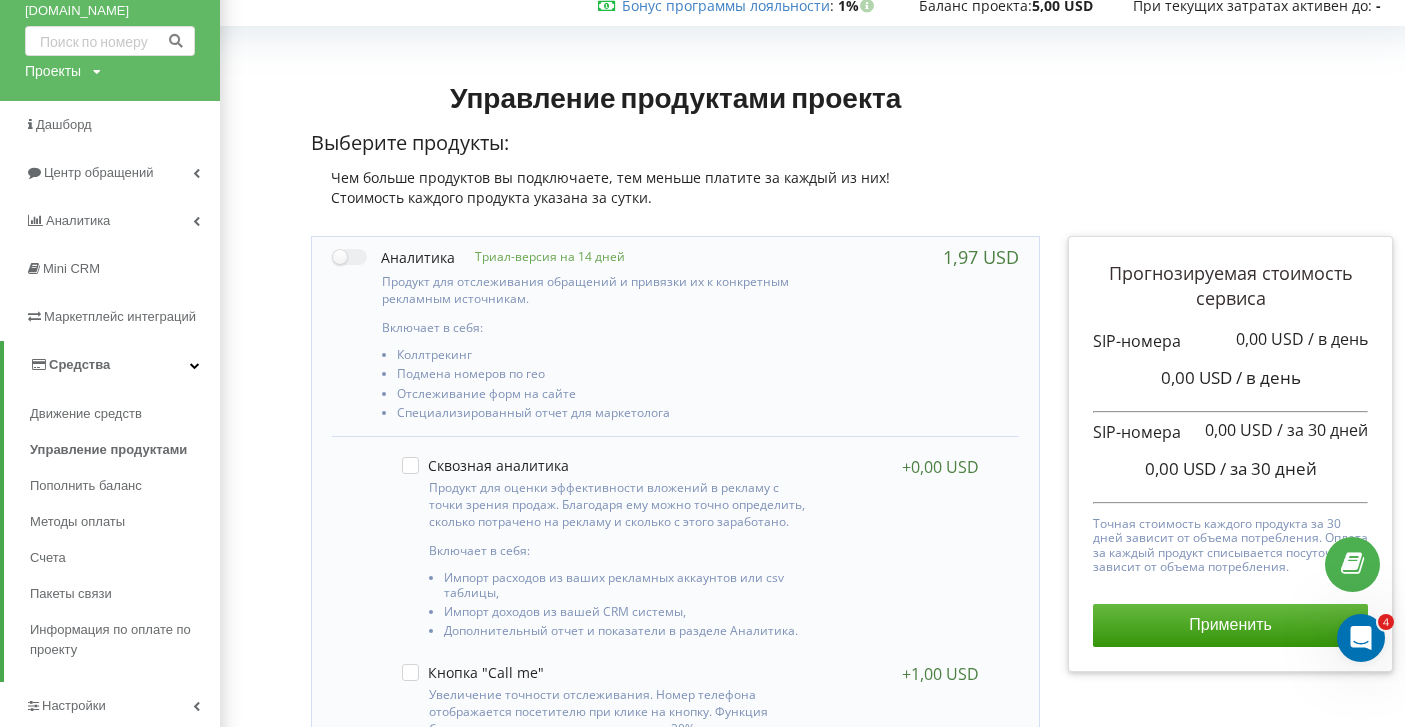 click on "Средства" at bounding box center [112, 365] 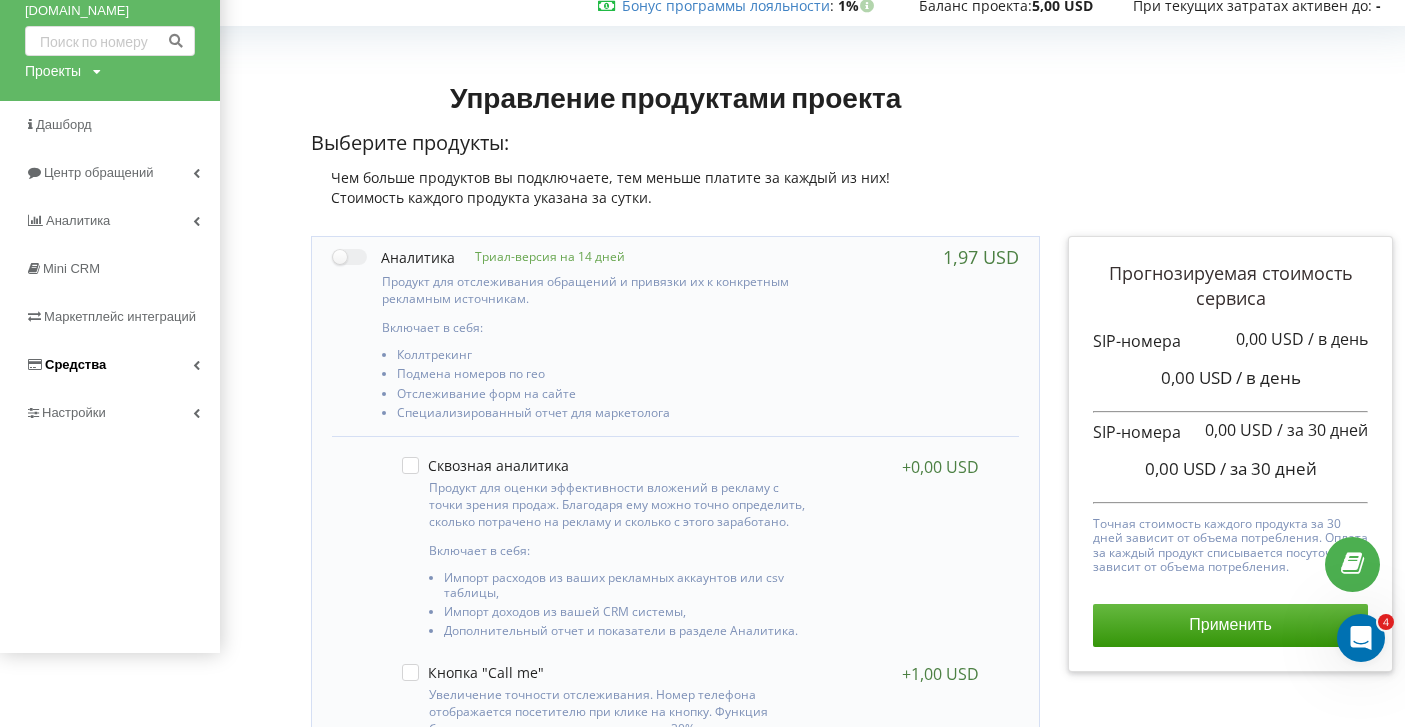 click on "Средства" at bounding box center (110, 365) 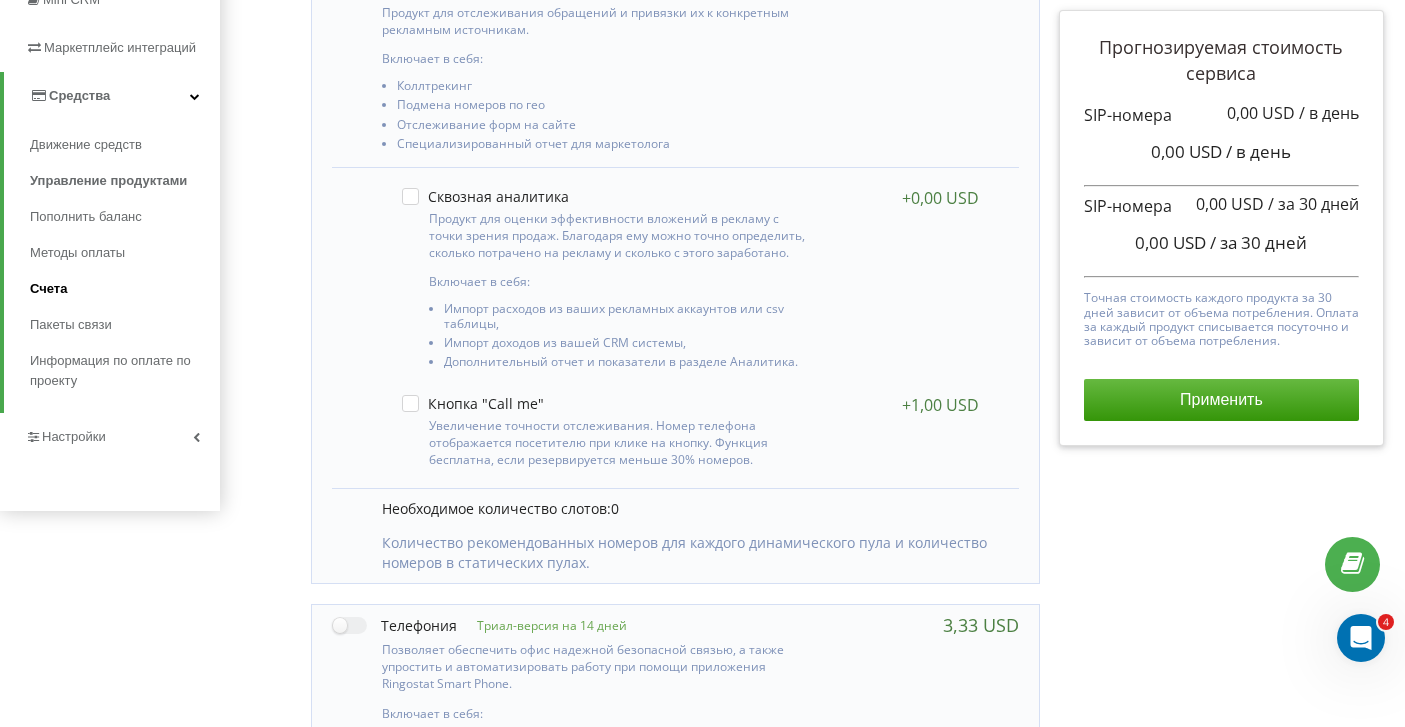 scroll, scrollTop: 362, scrollLeft: 0, axis: vertical 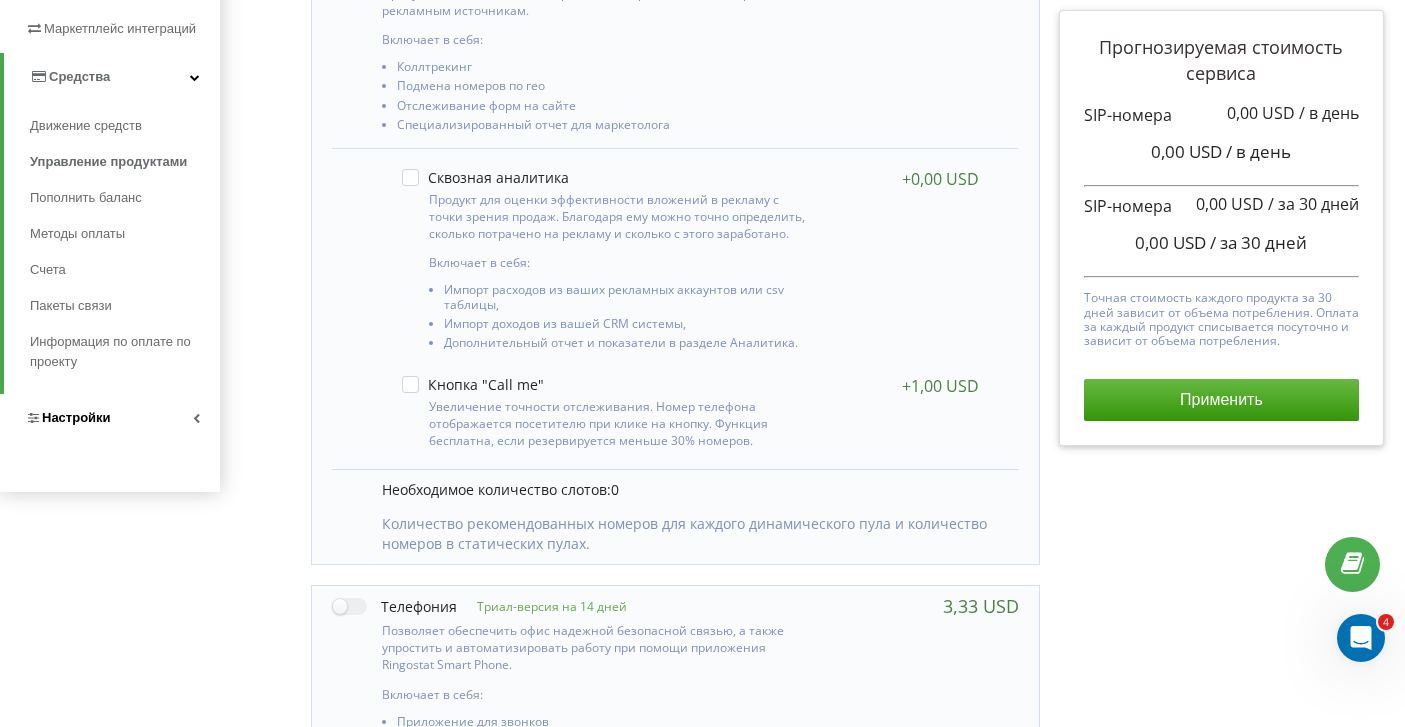 click on "Настройки" at bounding box center [76, 417] 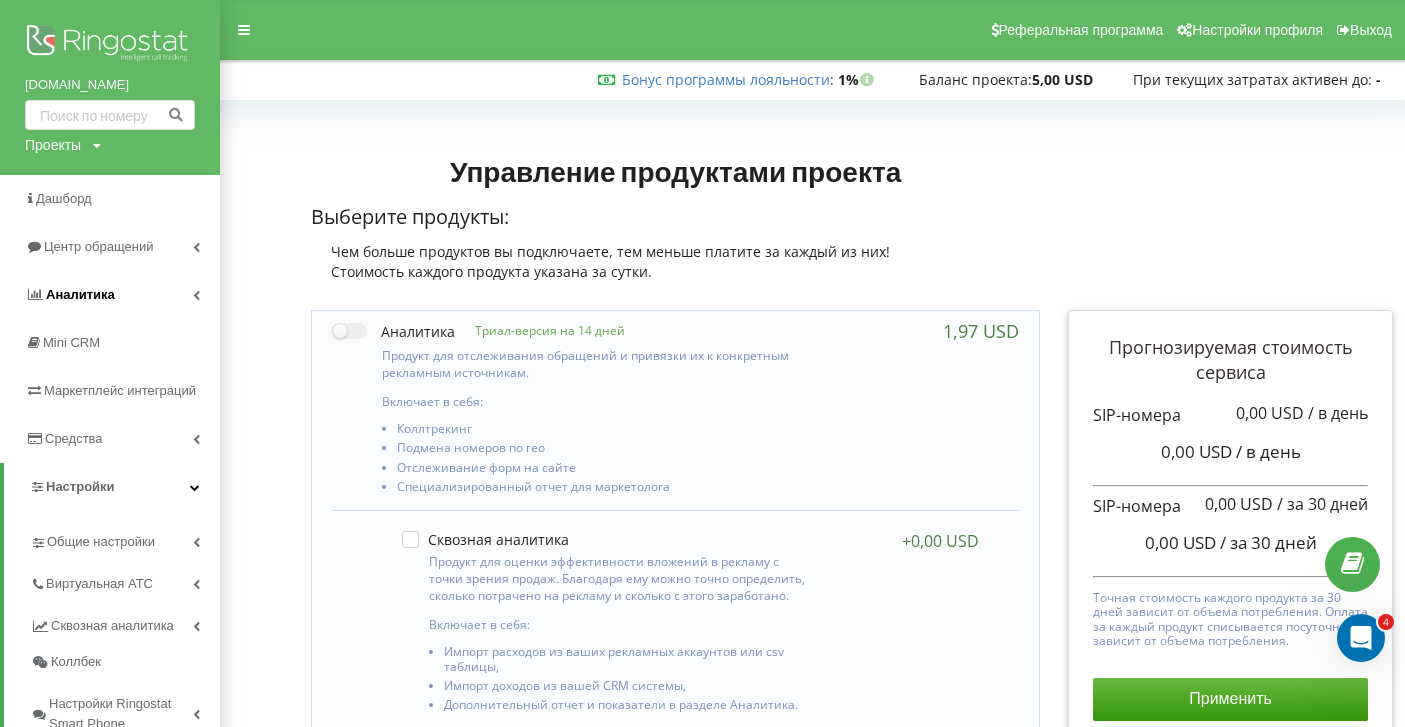 scroll, scrollTop: 0, scrollLeft: 0, axis: both 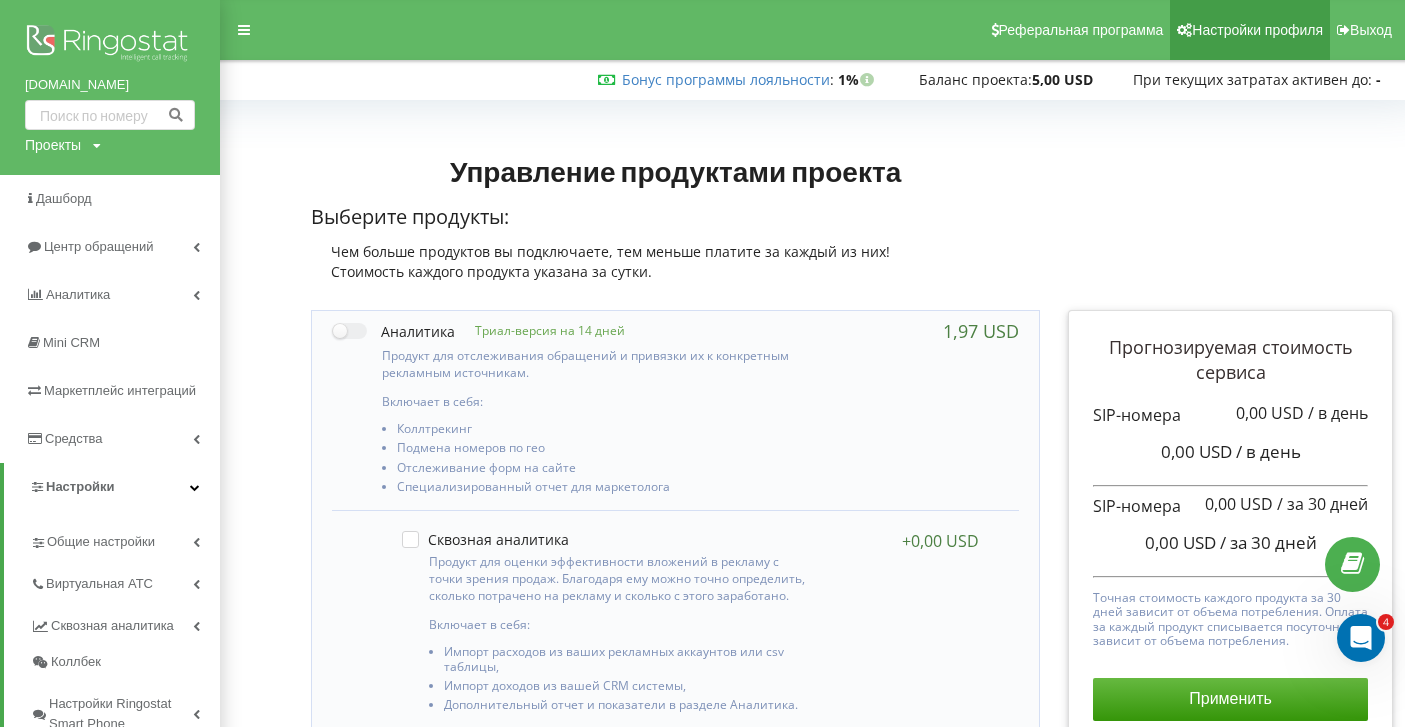 click on "Настройки профиля" at bounding box center (1257, 30) 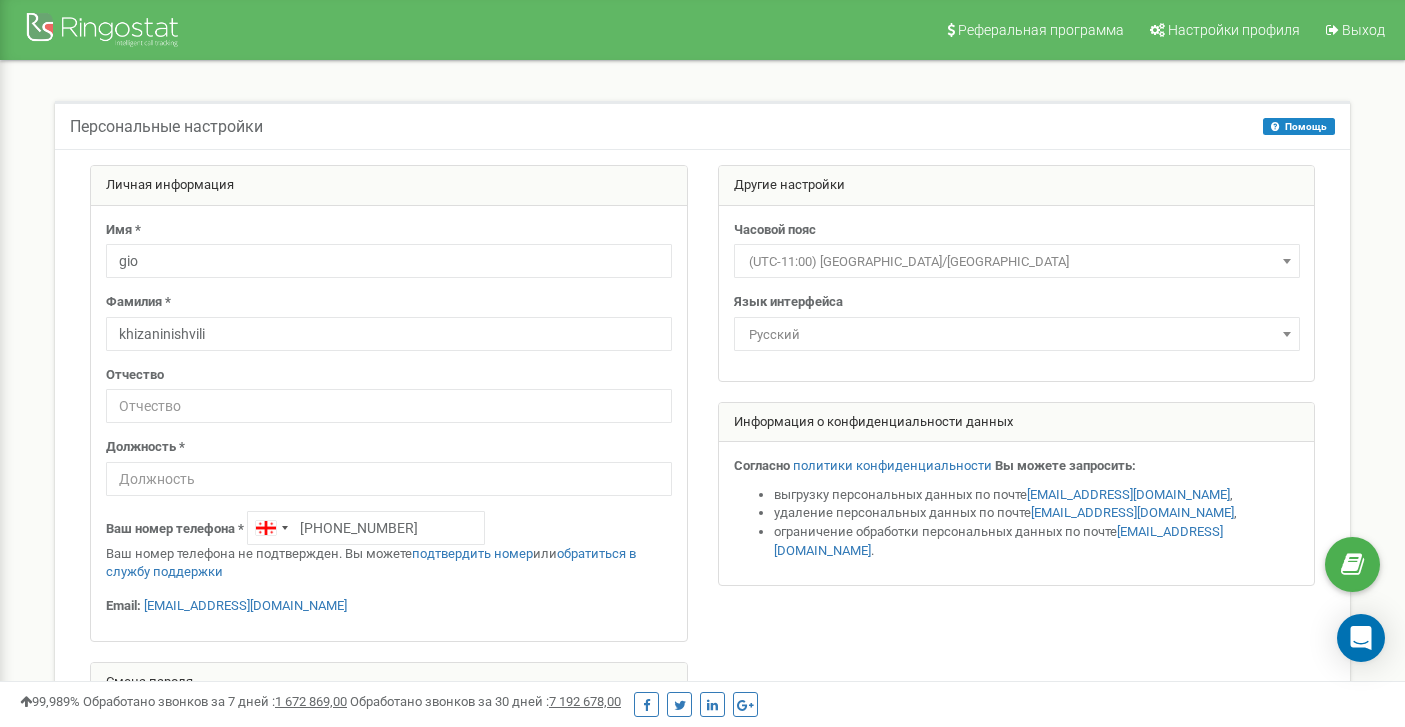 scroll, scrollTop: 0, scrollLeft: 0, axis: both 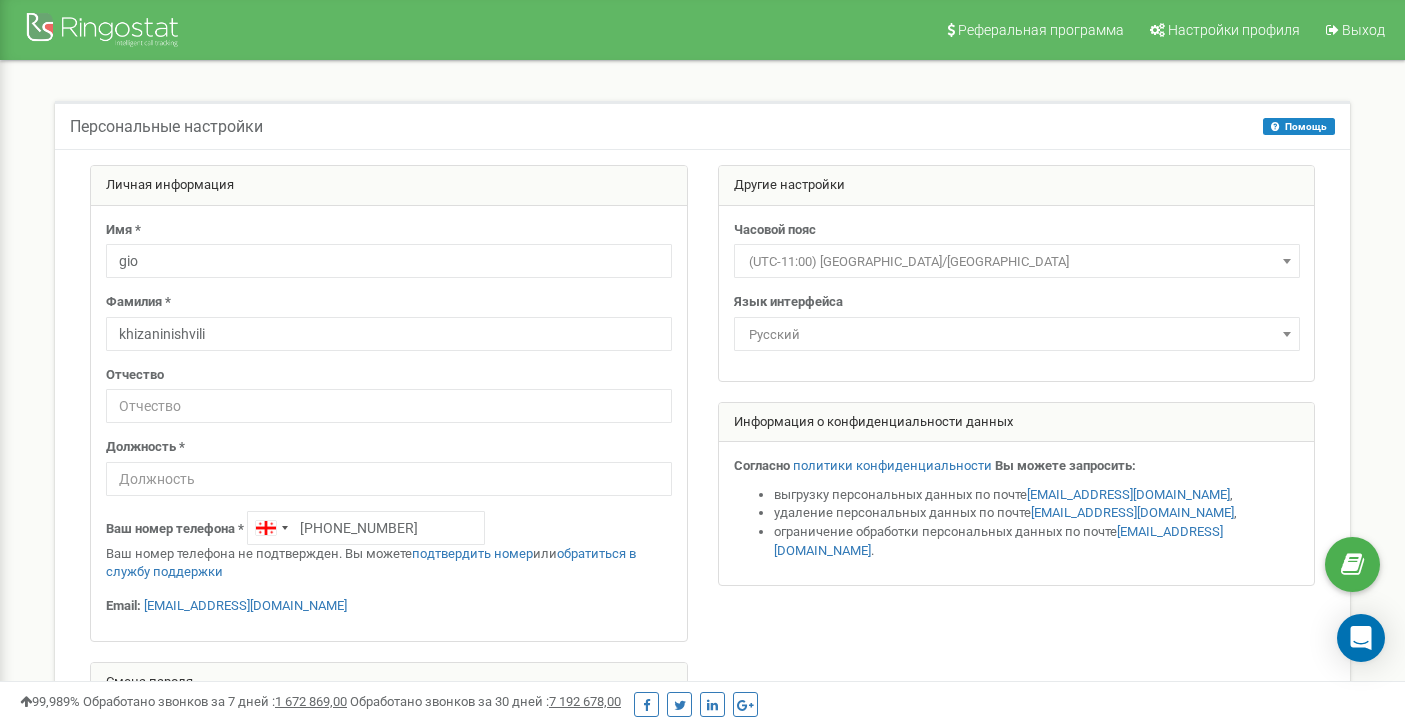 click at bounding box center (105, 32) 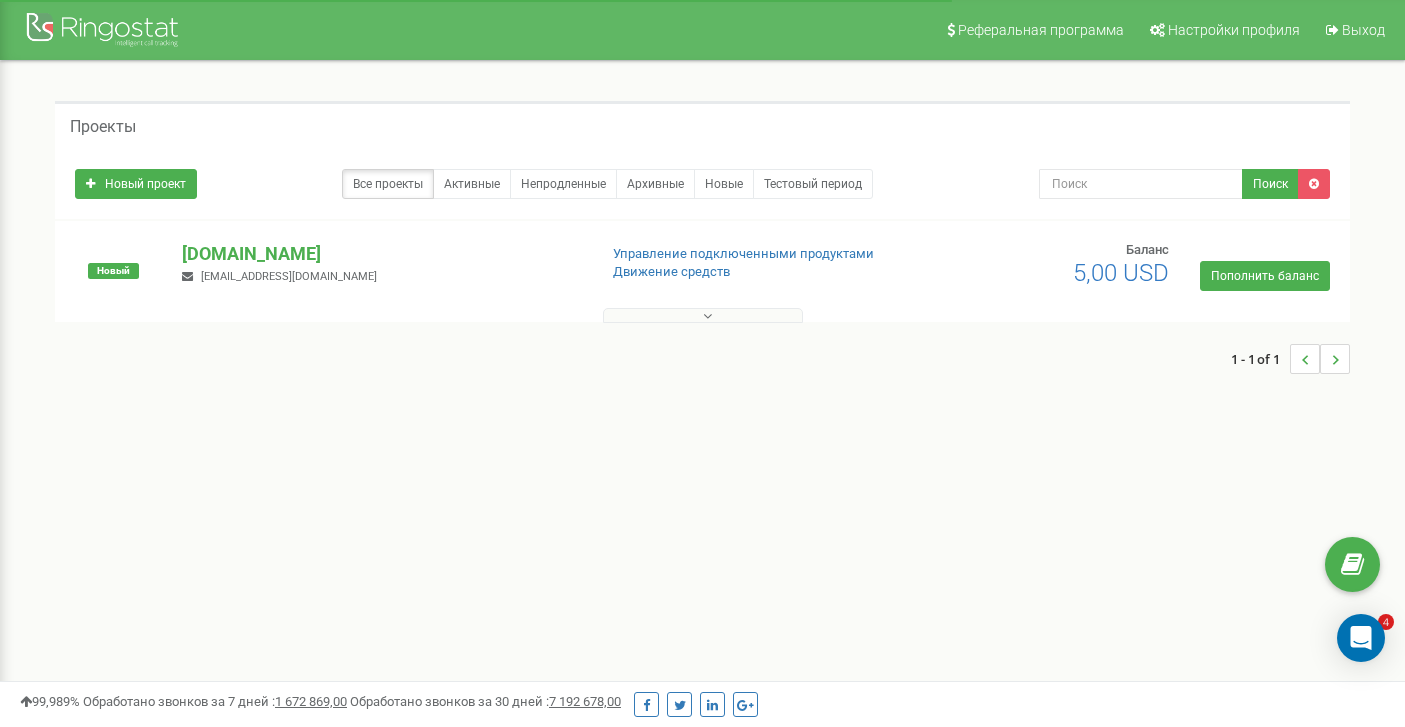 scroll, scrollTop: 0, scrollLeft: 0, axis: both 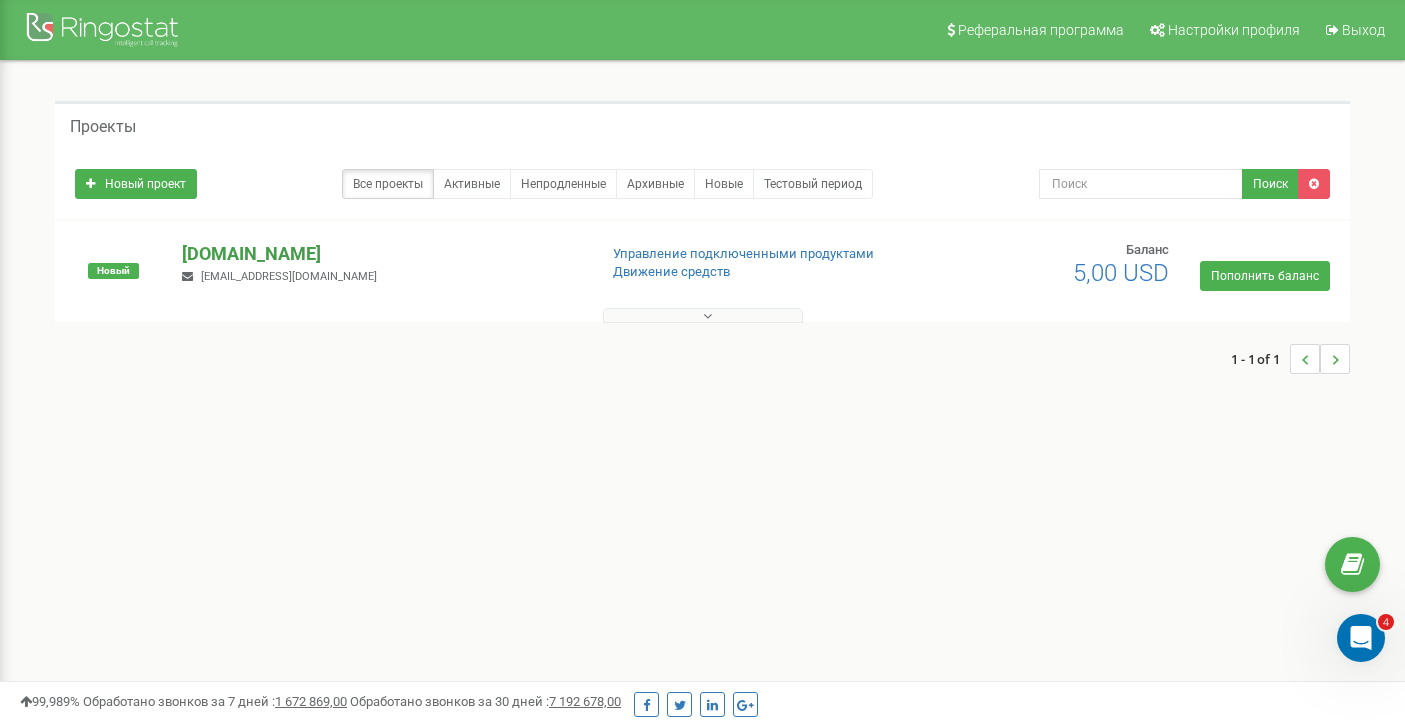 click on "[DOMAIN_NAME]" at bounding box center (381, 254) 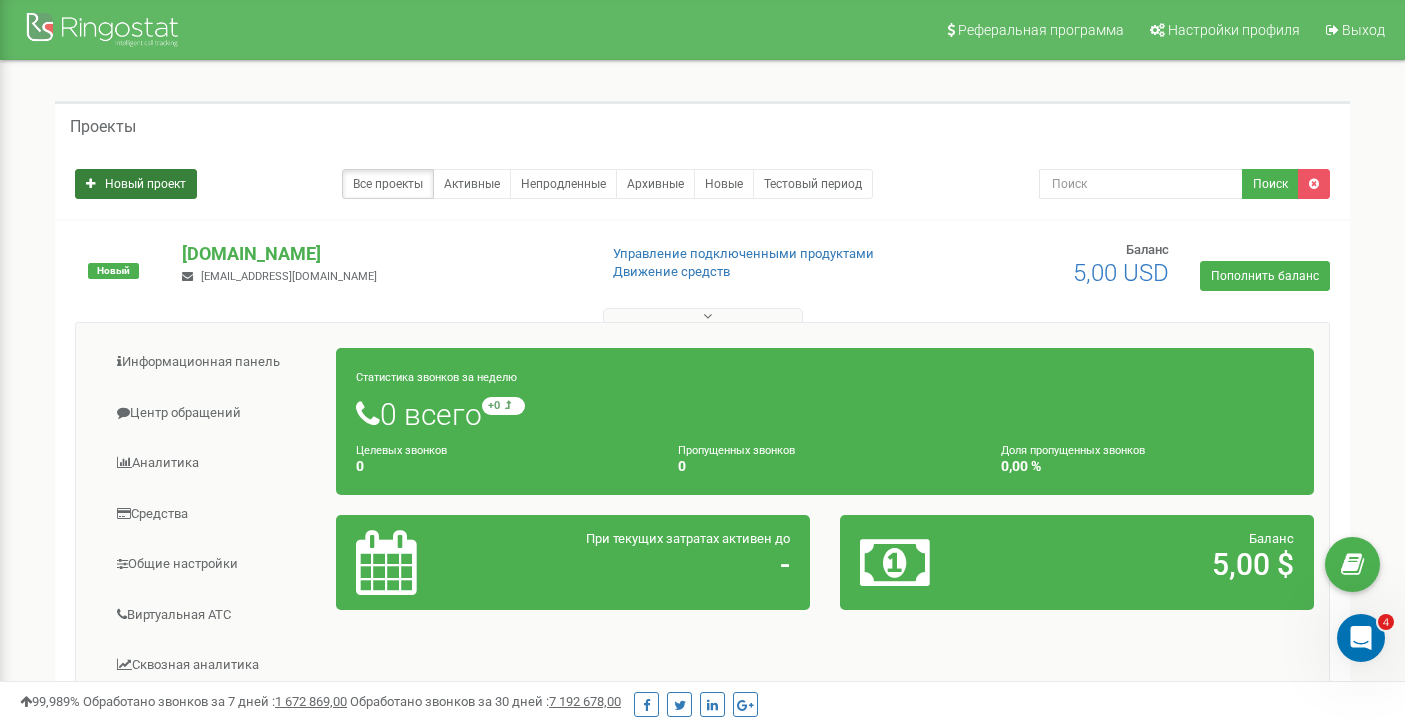 click on "Новый проект" at bounding box center (136, 184) 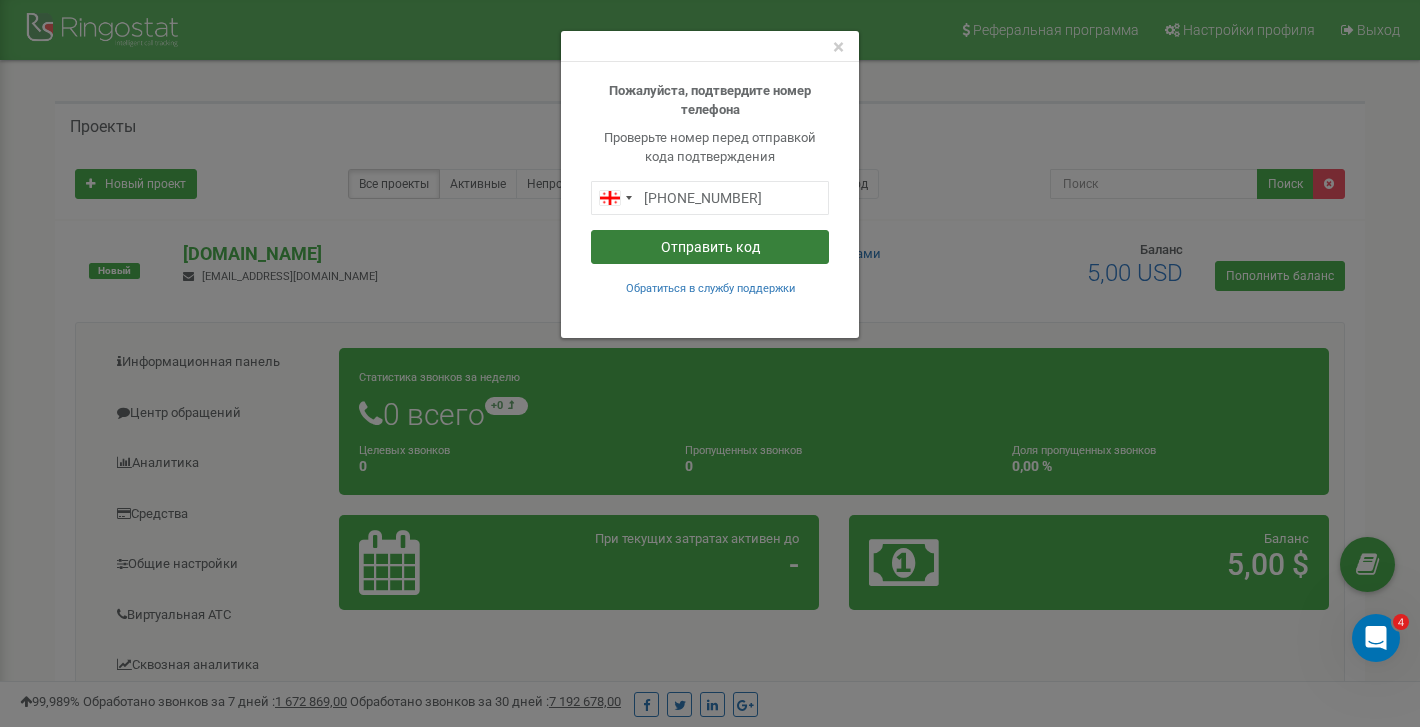 click on "Отправить код" at bounding box center [710, 247] 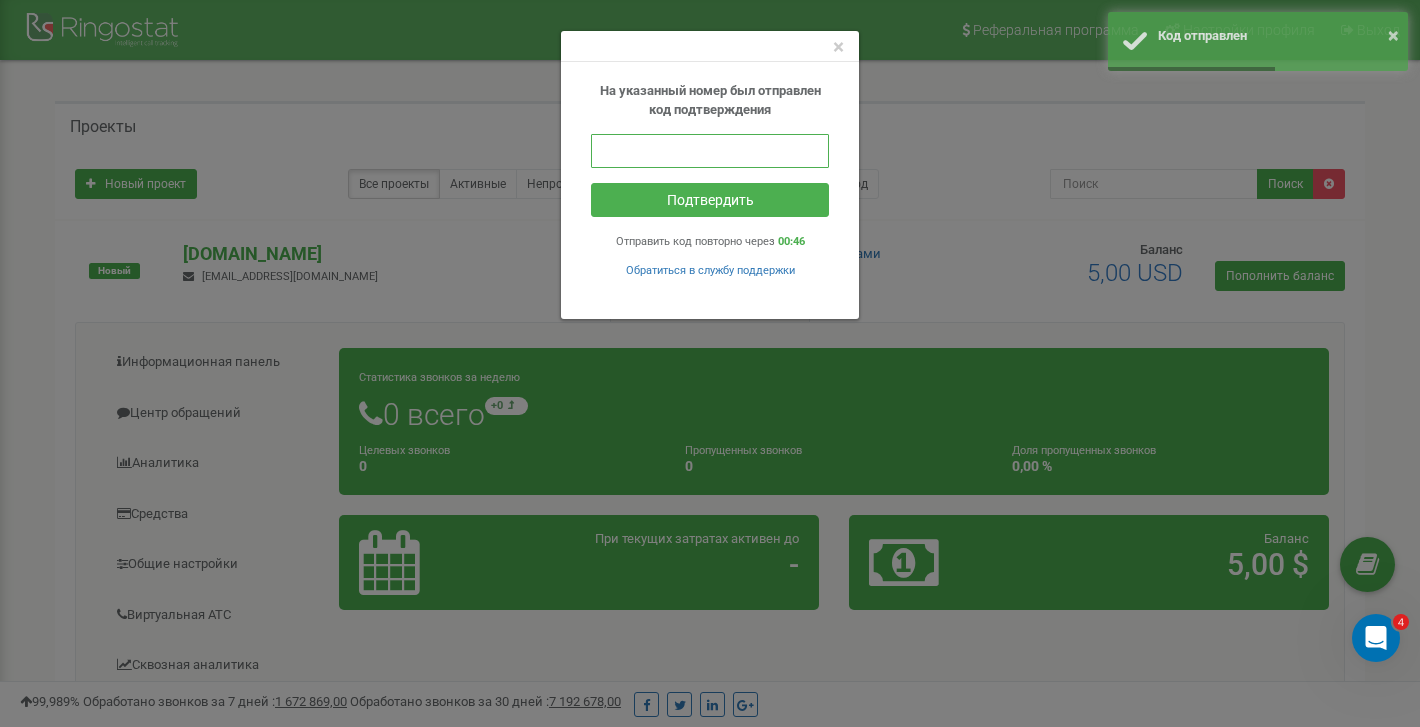 click at bounding box center (710, 151) 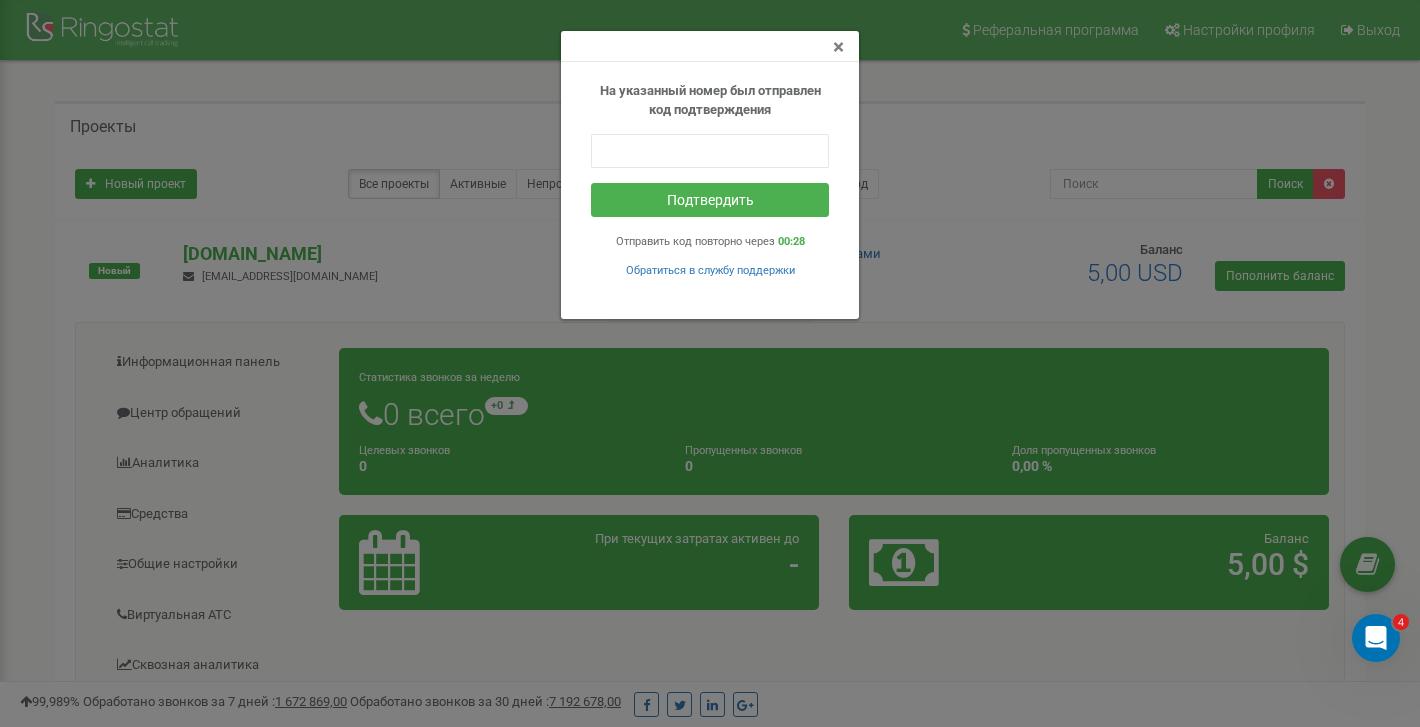 click on "×" at bounding box center [838, 47] 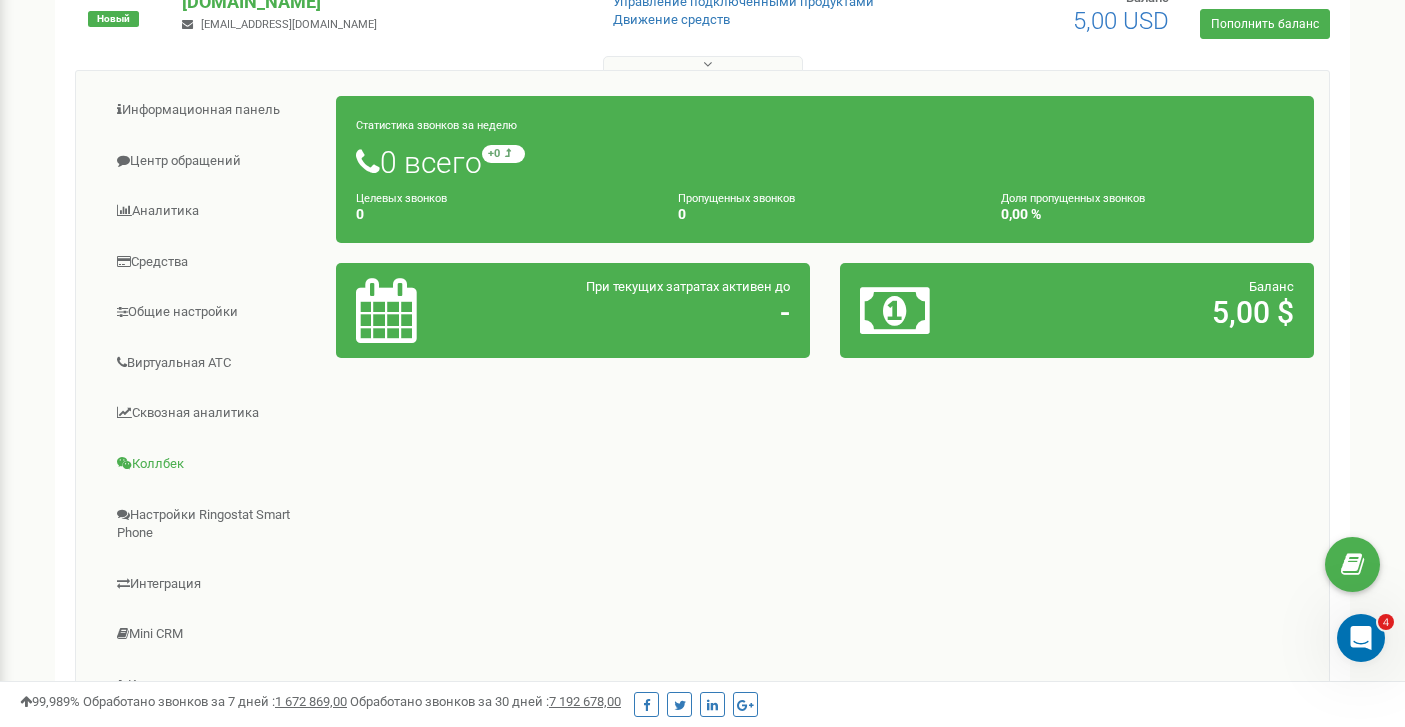 scroll, scrollTop: 291, scrollLeft: 0, axis: vertical 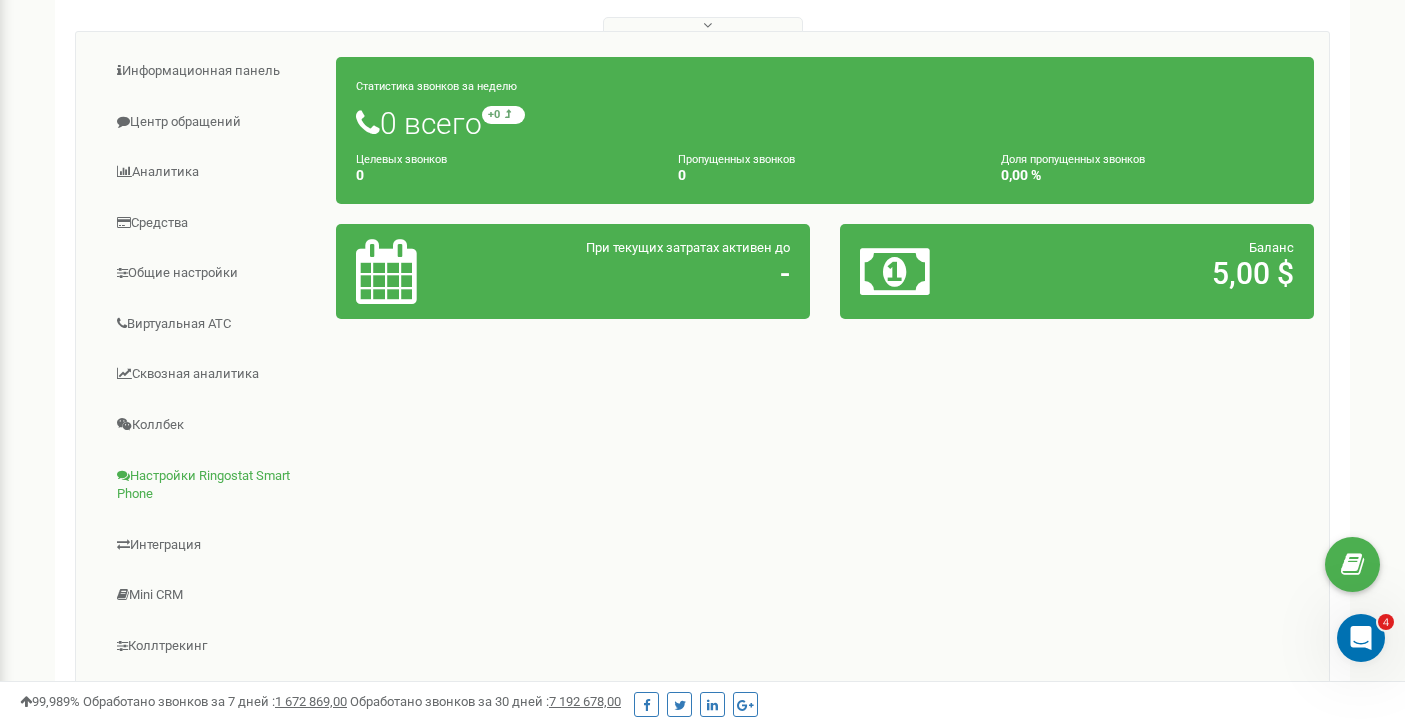 click on "Настройки Ringostat Smart Phone" at bounding box center (214, 485) 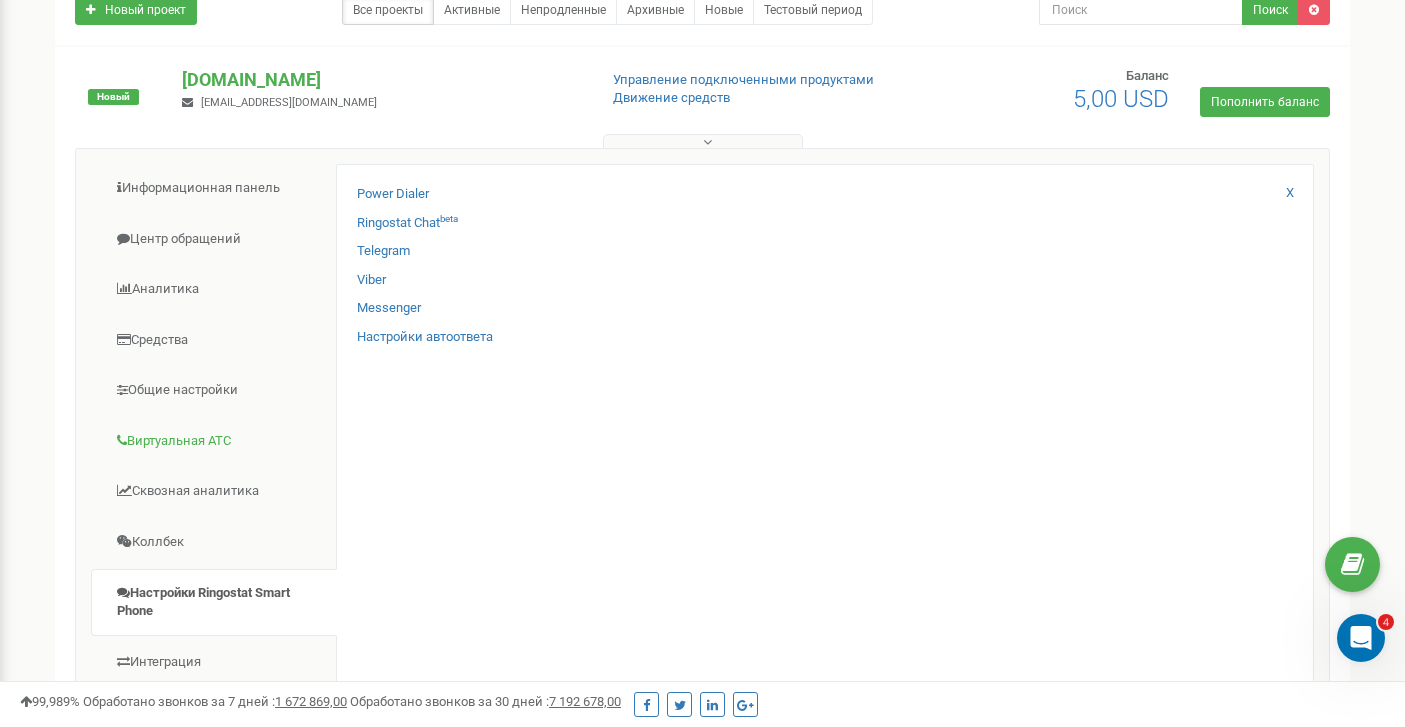 scroll, scrollTop: 295, scrollLeft: 0, axis: vertical 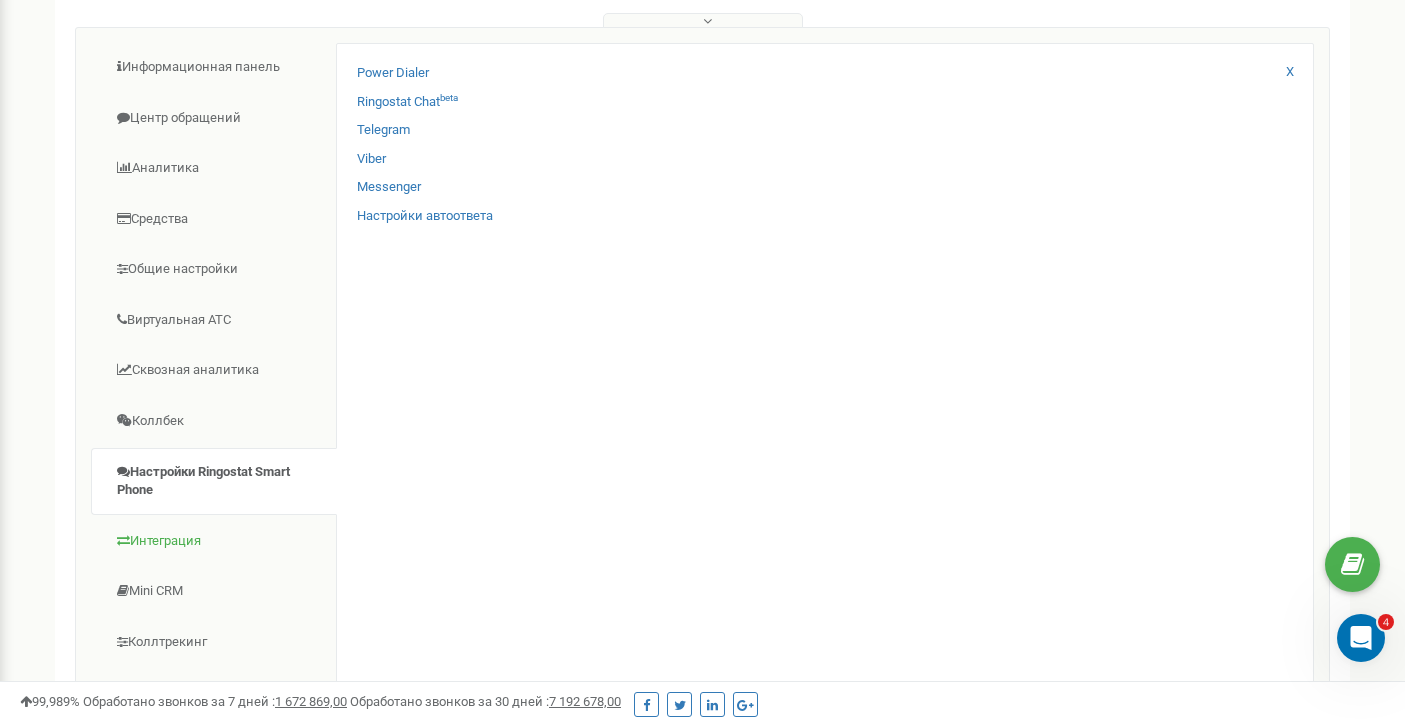 click on "Интеграция" at bounding box center (214, 541) 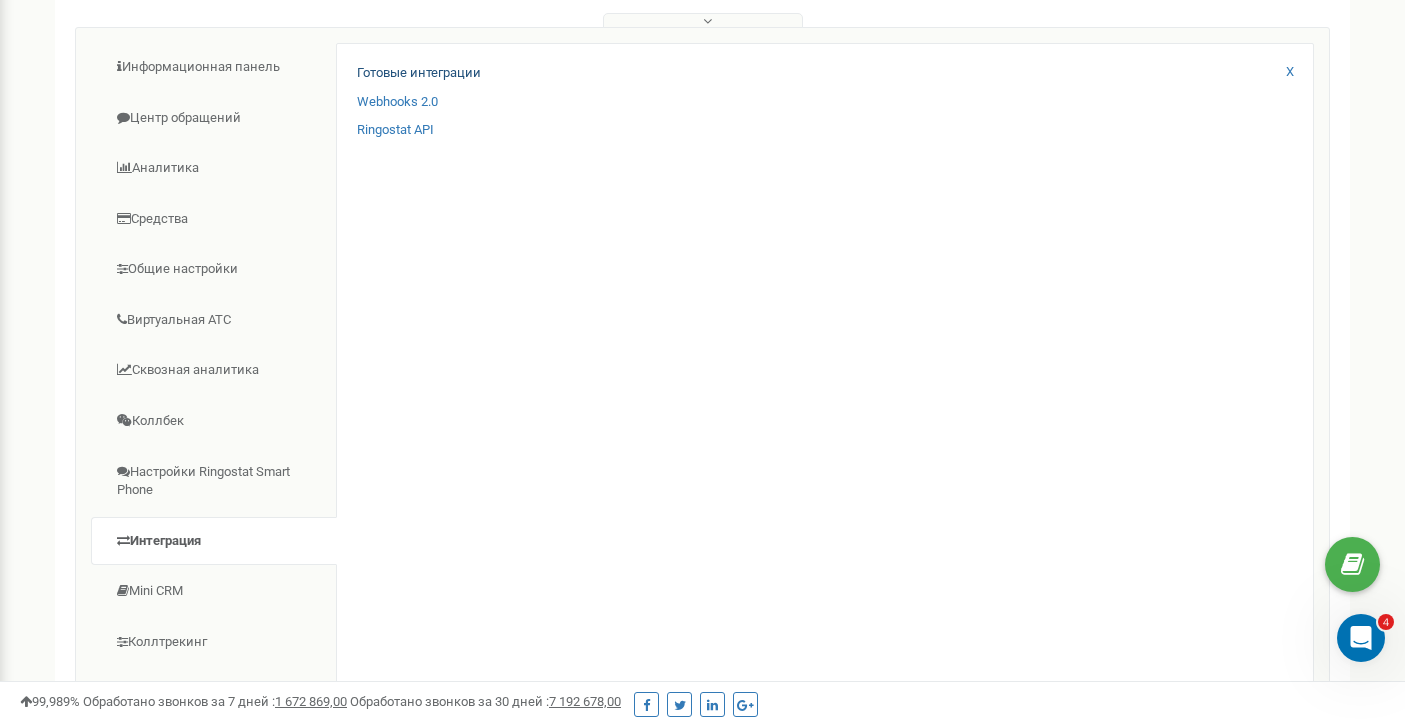 click on "Готовые интеграции" at bounding box center (419, 73) 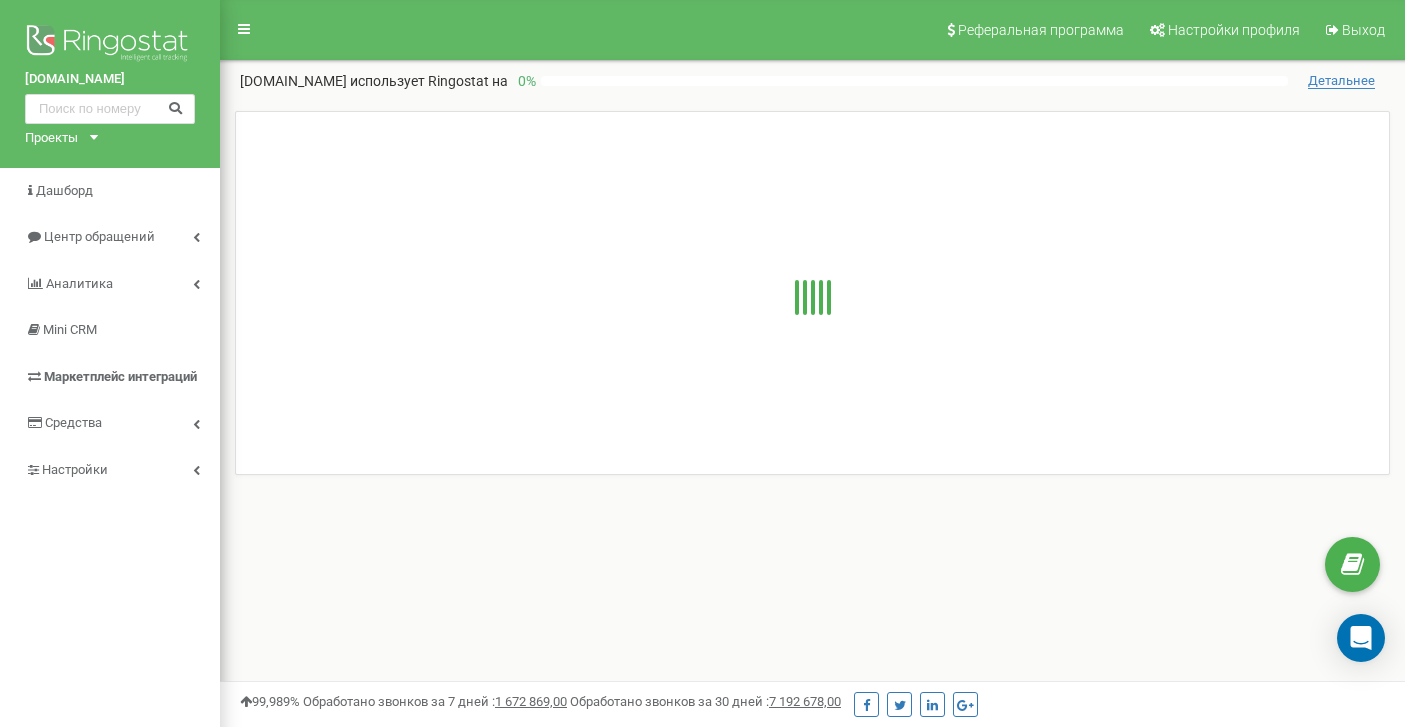 scroll, scrollTop: 0, scrollLeft: 0, axis: both 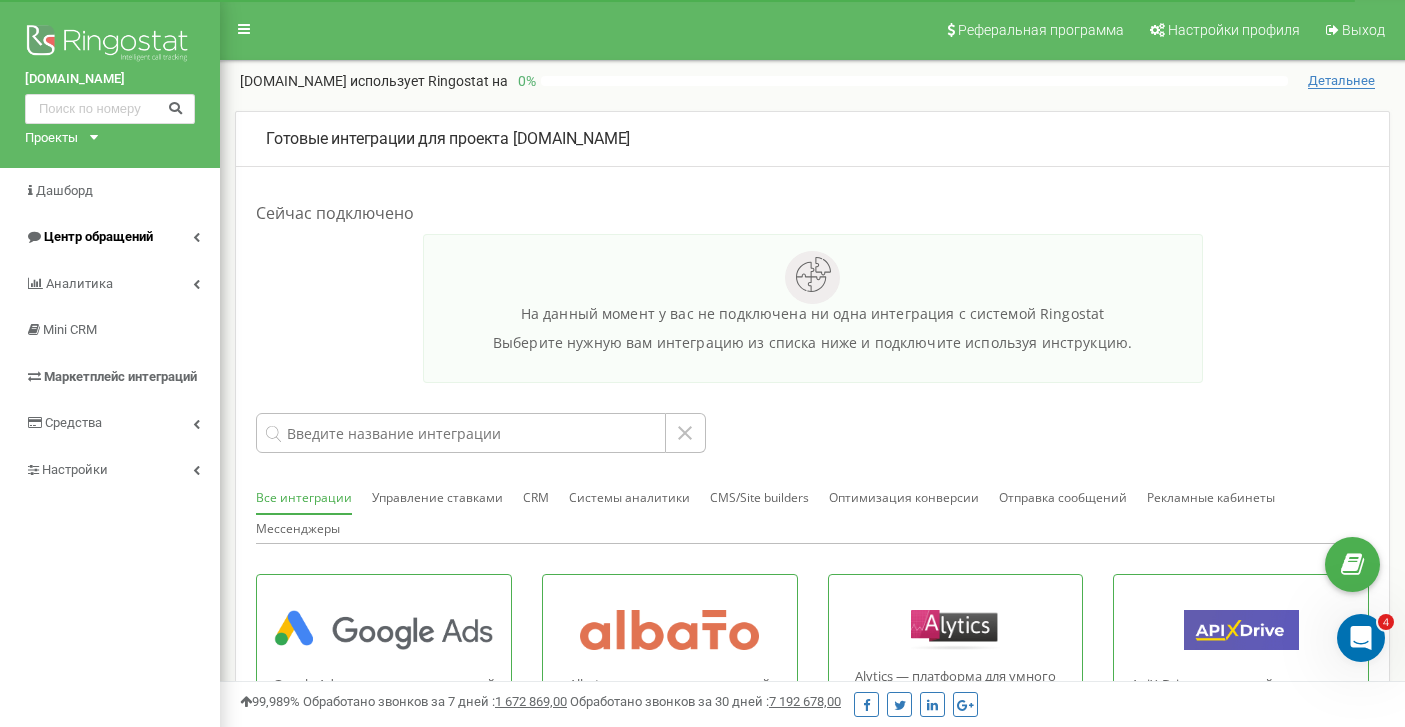 click on "Центр обращений" at bounding box center (98, 236) 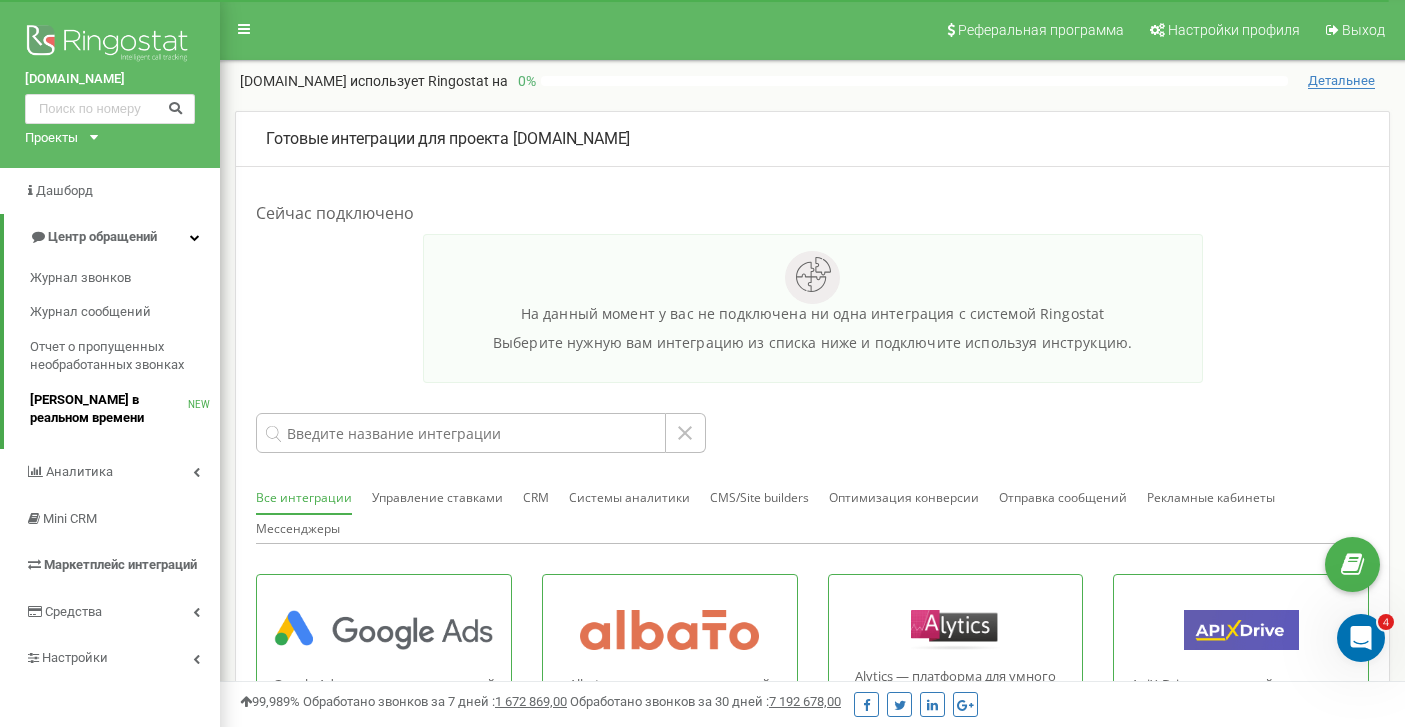 click on "[PERSON_NAME] в реальном времени" at bounding box center [109, 409] 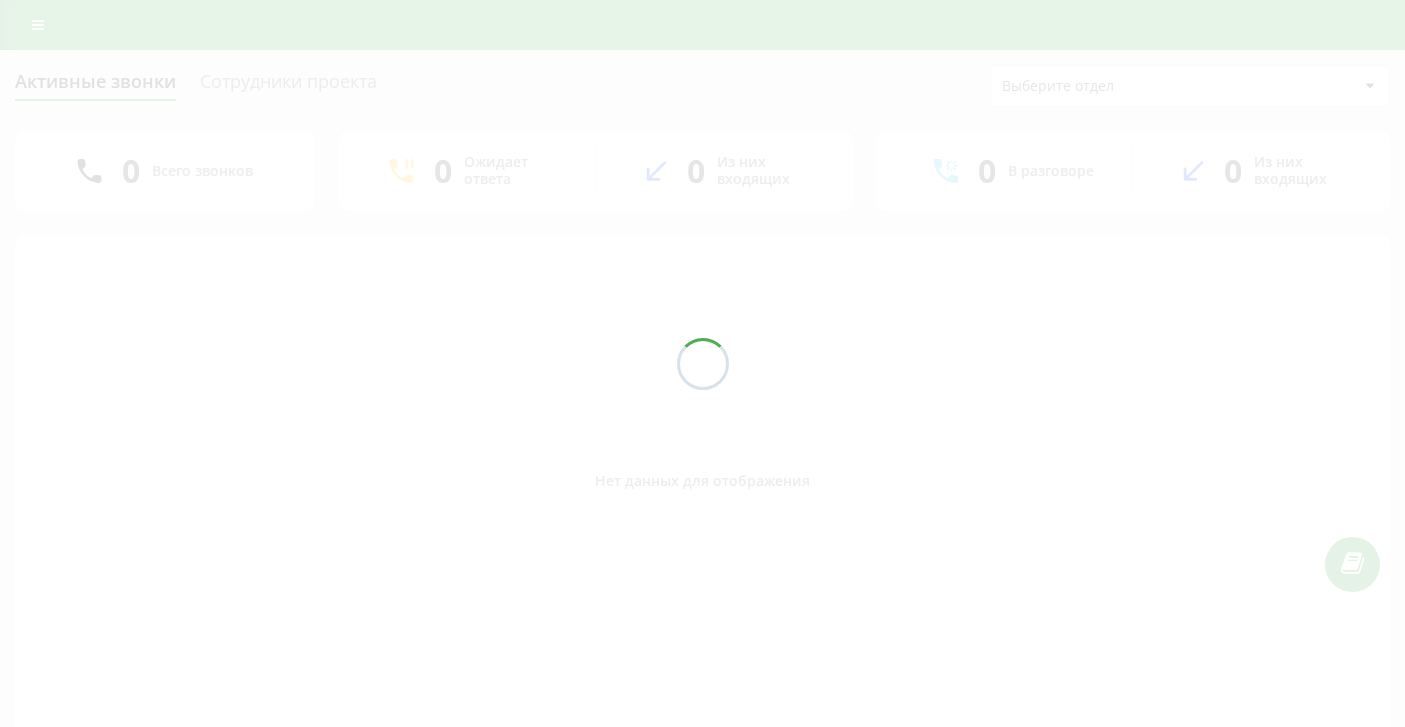 scroll, scrollTop: 0, scrollLeft: 0, axis: both 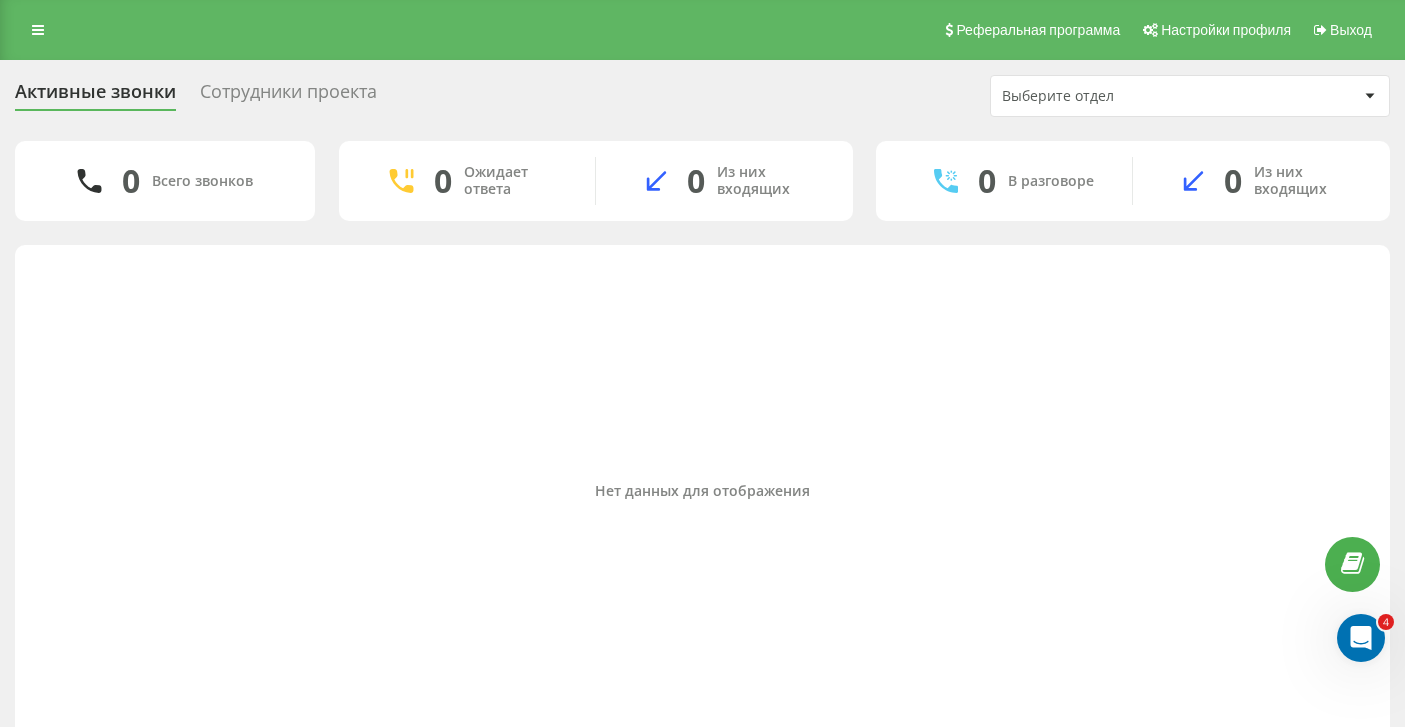click on "Выберите отдел" at bounding box center [1190, 96] 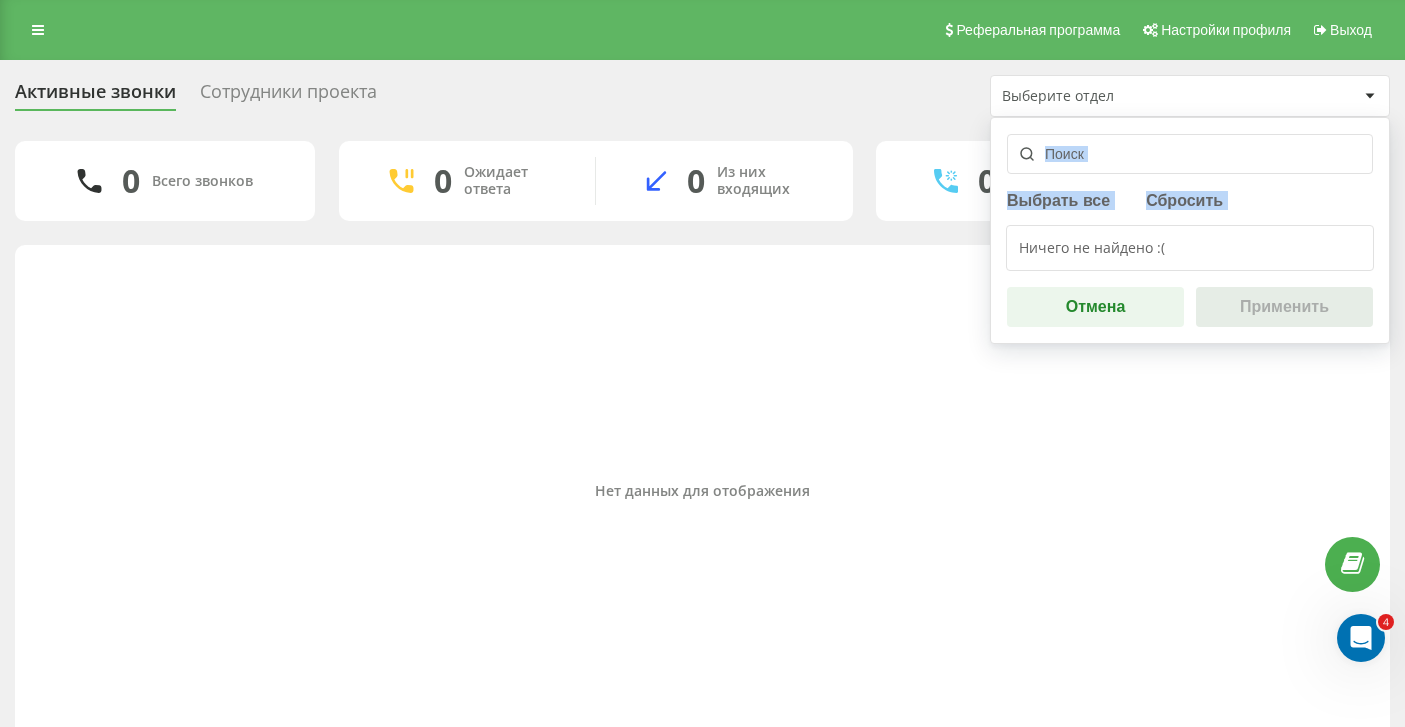 drag, startPoint x: 1169, startPoint y: 111, endPoint x: 1125, endPoint y: 249, distance: 144.84474 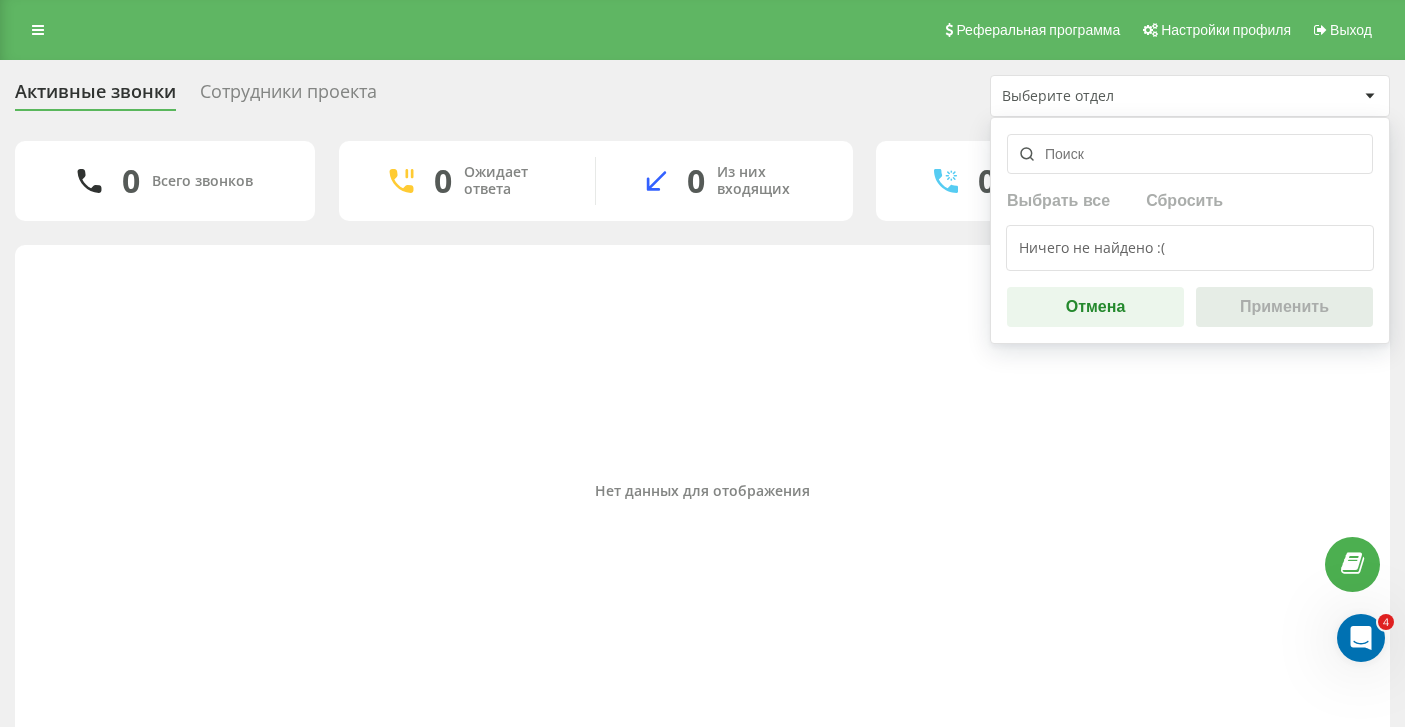 click on "Отмена" at bounding box center [1095, 307] 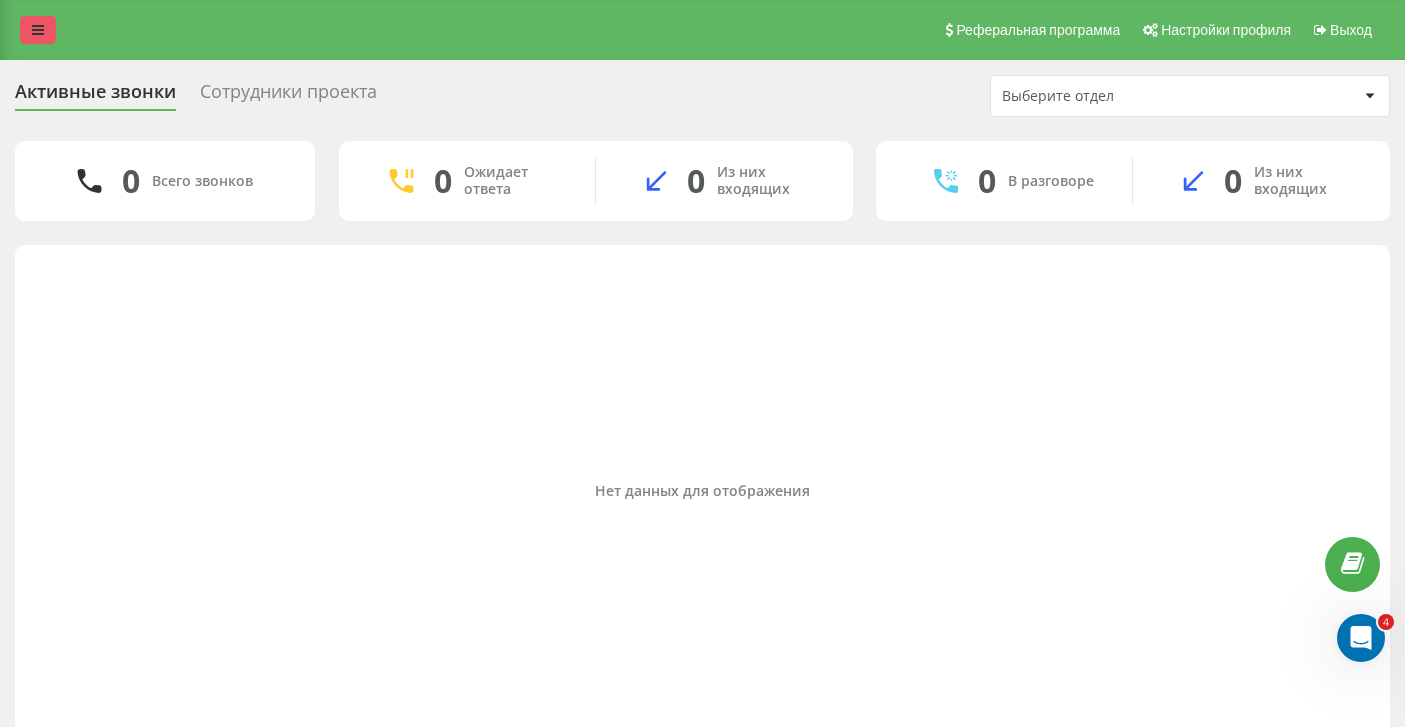 click at bounding box center (38, 30) 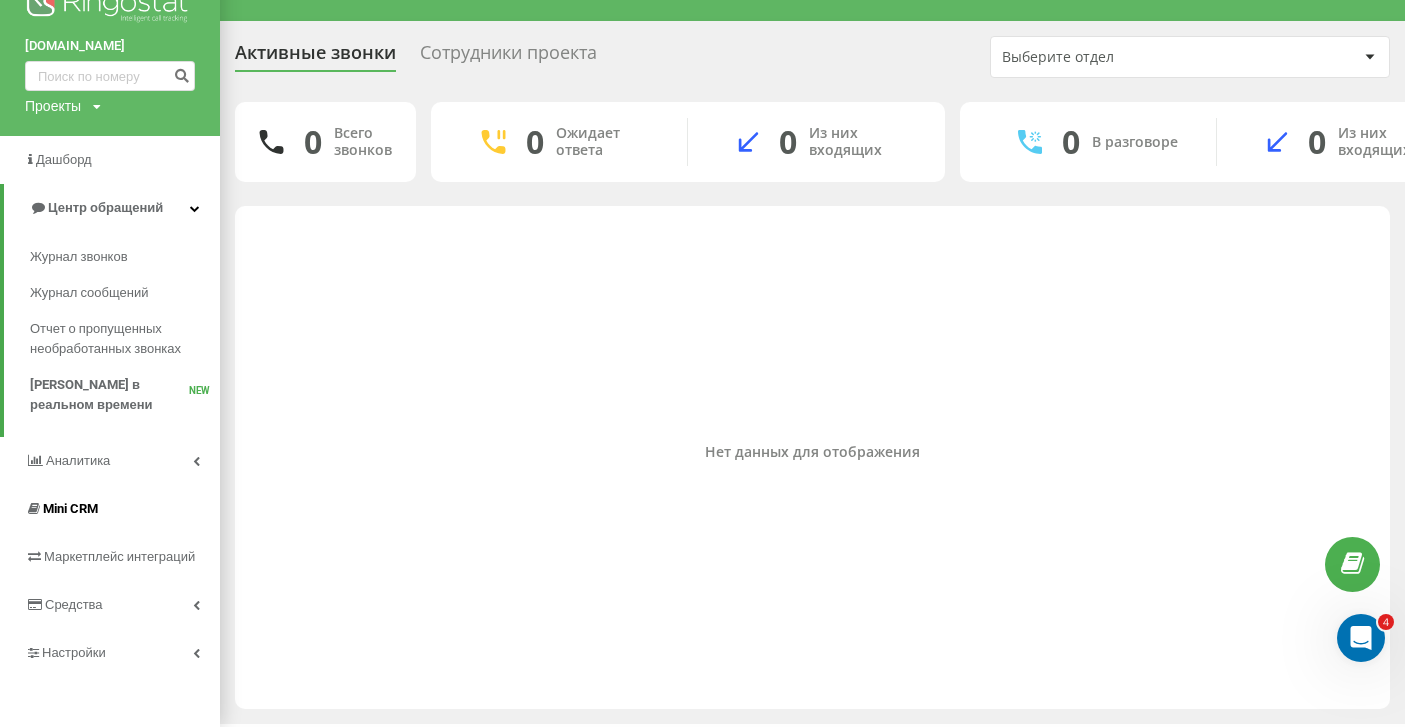 scroll, scrollTop: 62, scrollLeft: 0, axis: vertical 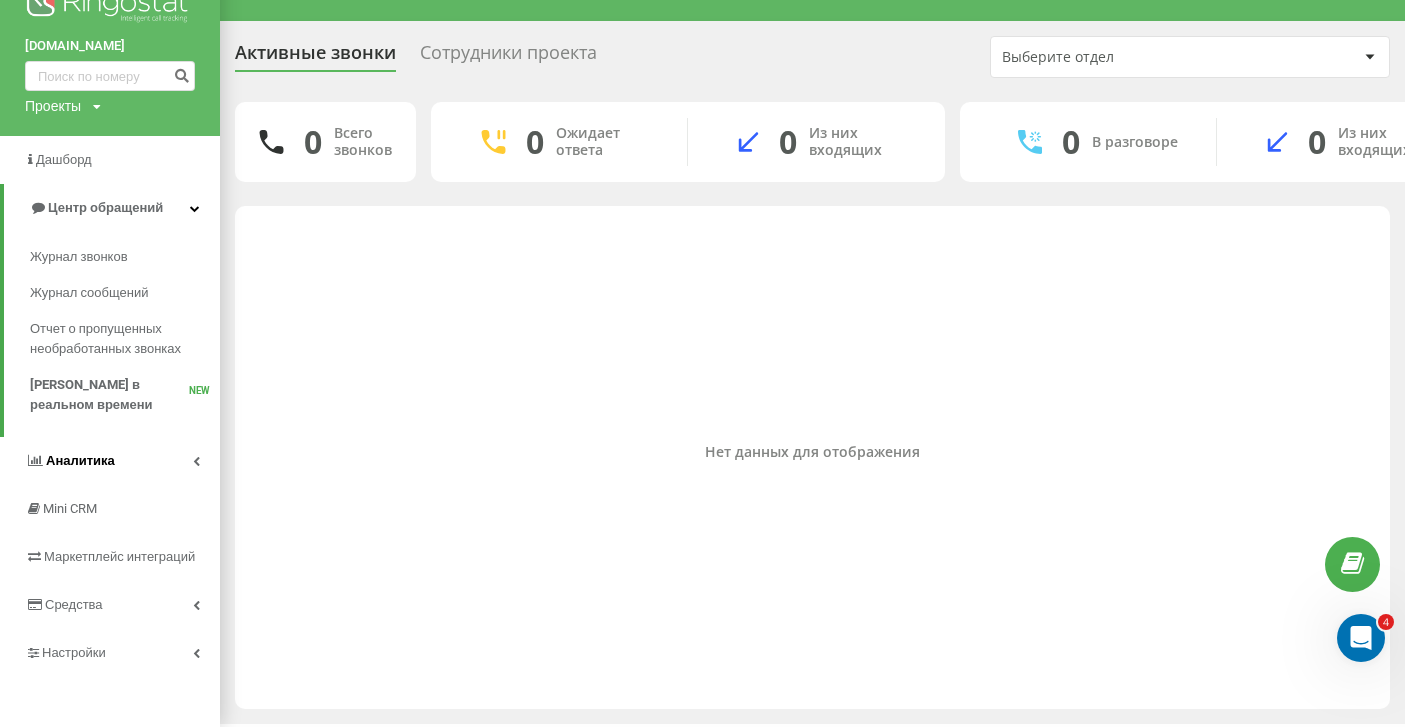 click on "Аналитика" at bounding box center [80, 460] 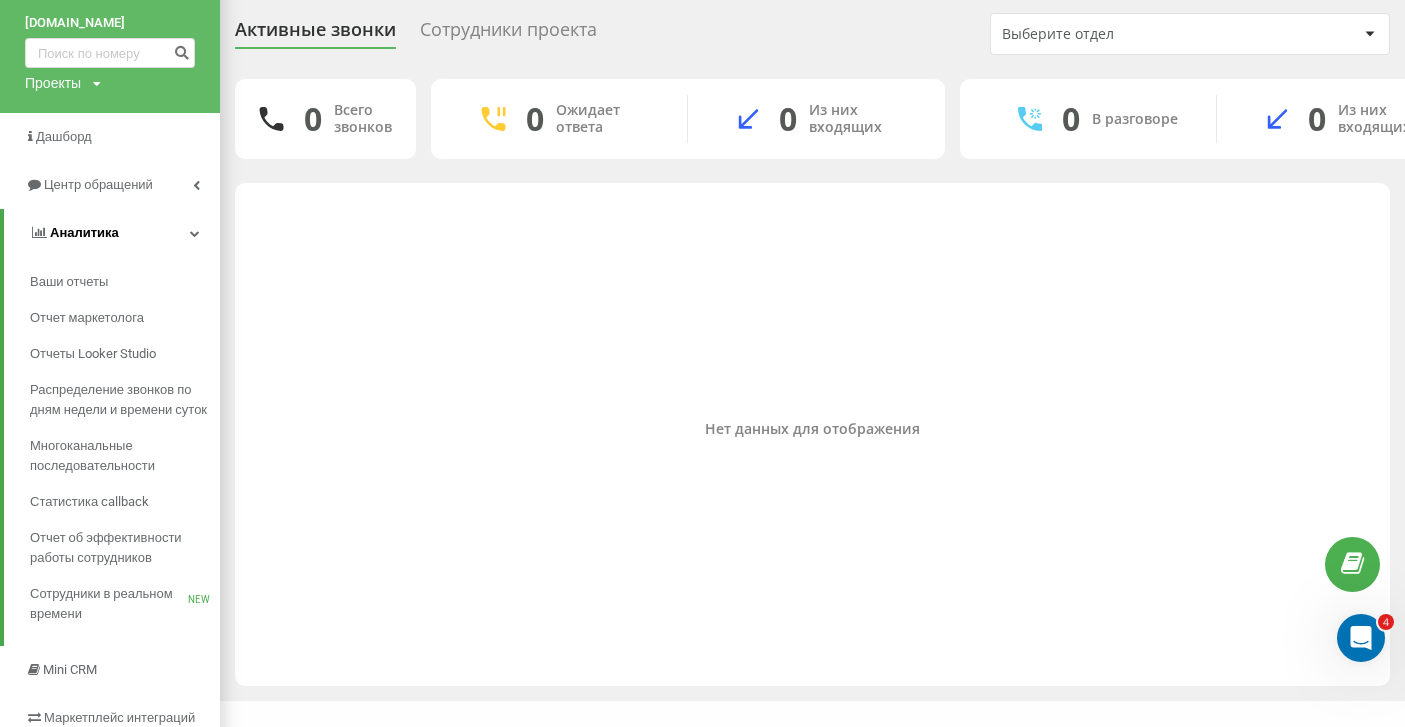 click on "Аналитика" at bounding box center [112, 233] 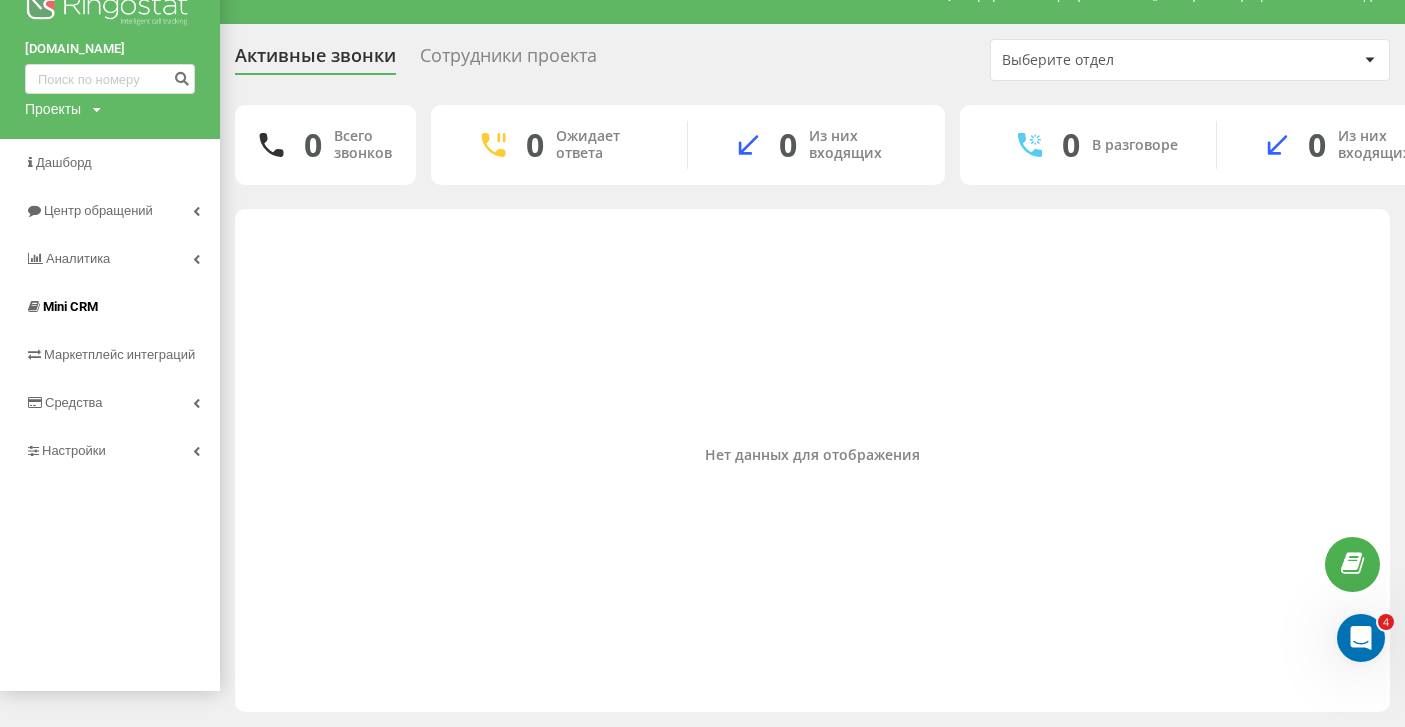 click on "Mini CRM" at bounding box center (70, 306) 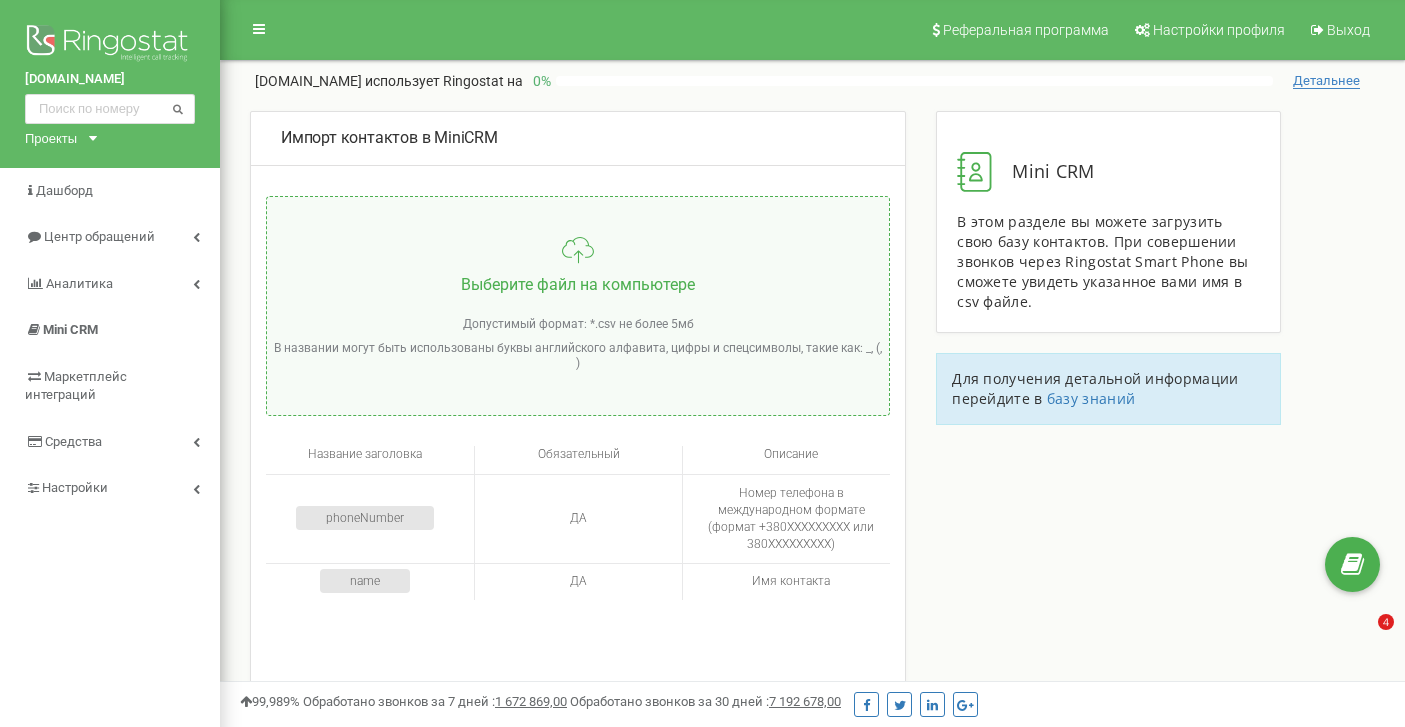scroll, scrollTop: 0, scrollLeft: 0, axis: both 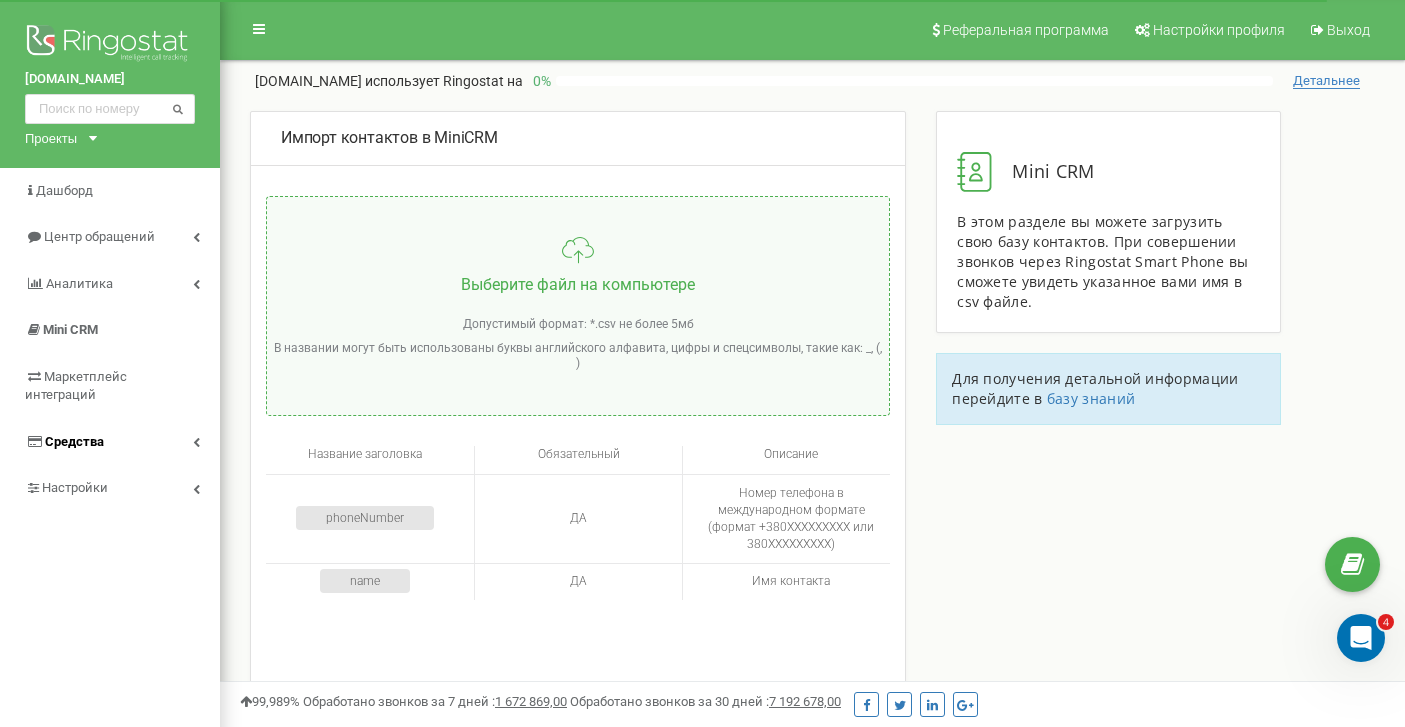 click on "Средства" at bounding box center [110, 442] 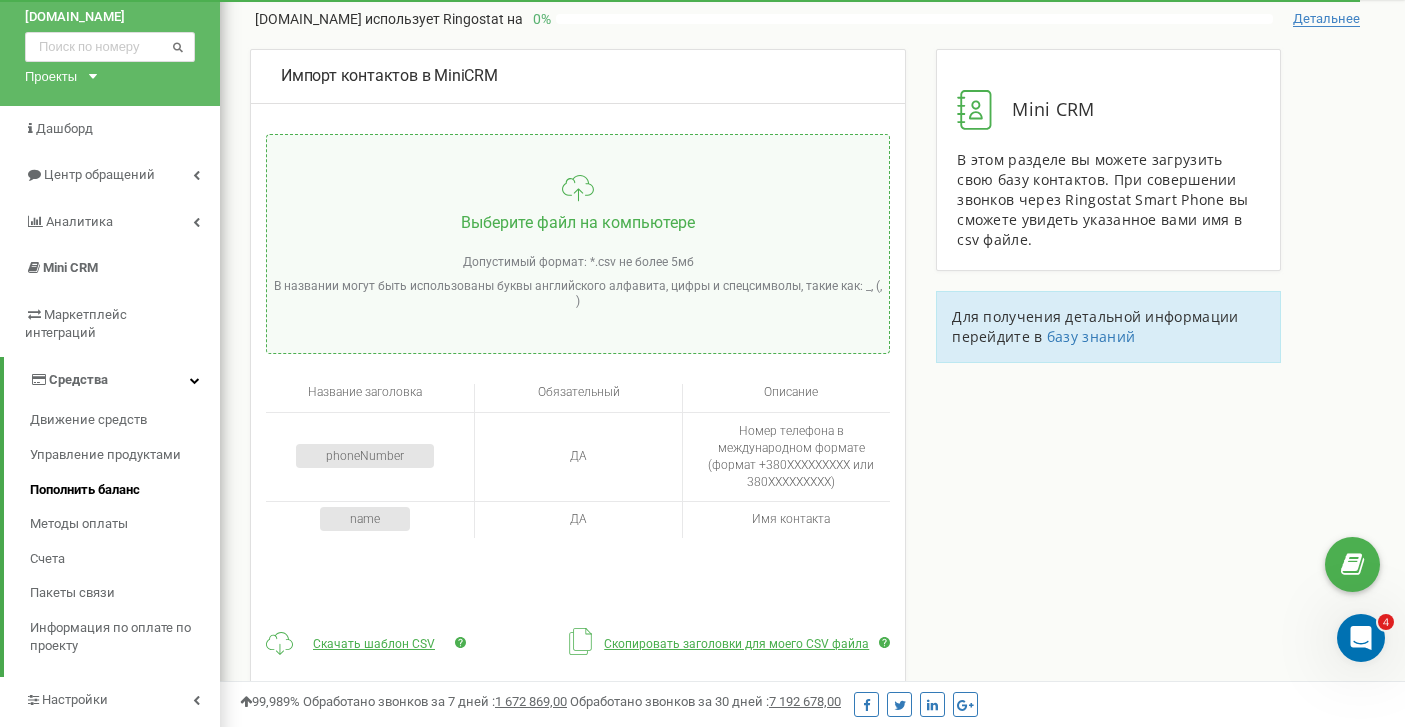 scroll, scrollTop: 139, scrollLeft: 0, axis: vertical 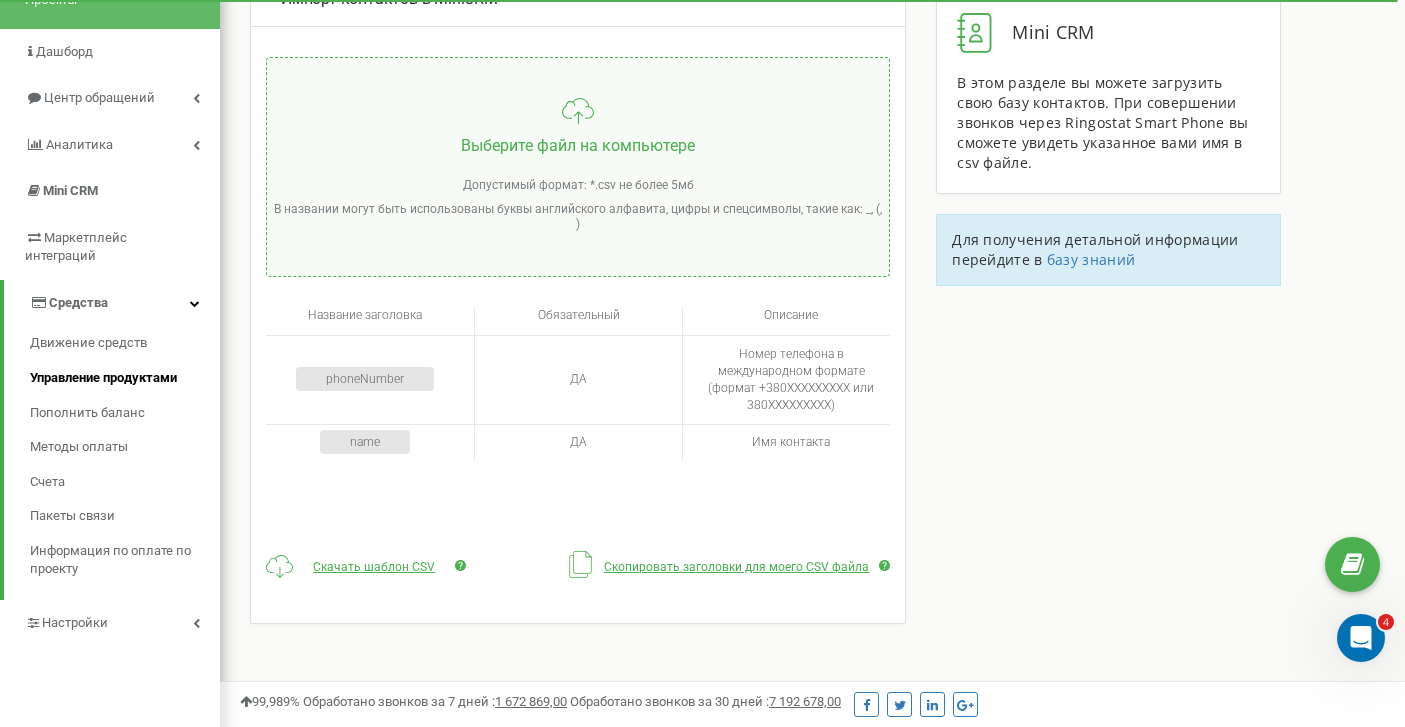 click on "Управление продуктами" at bounding box center [103, 378] 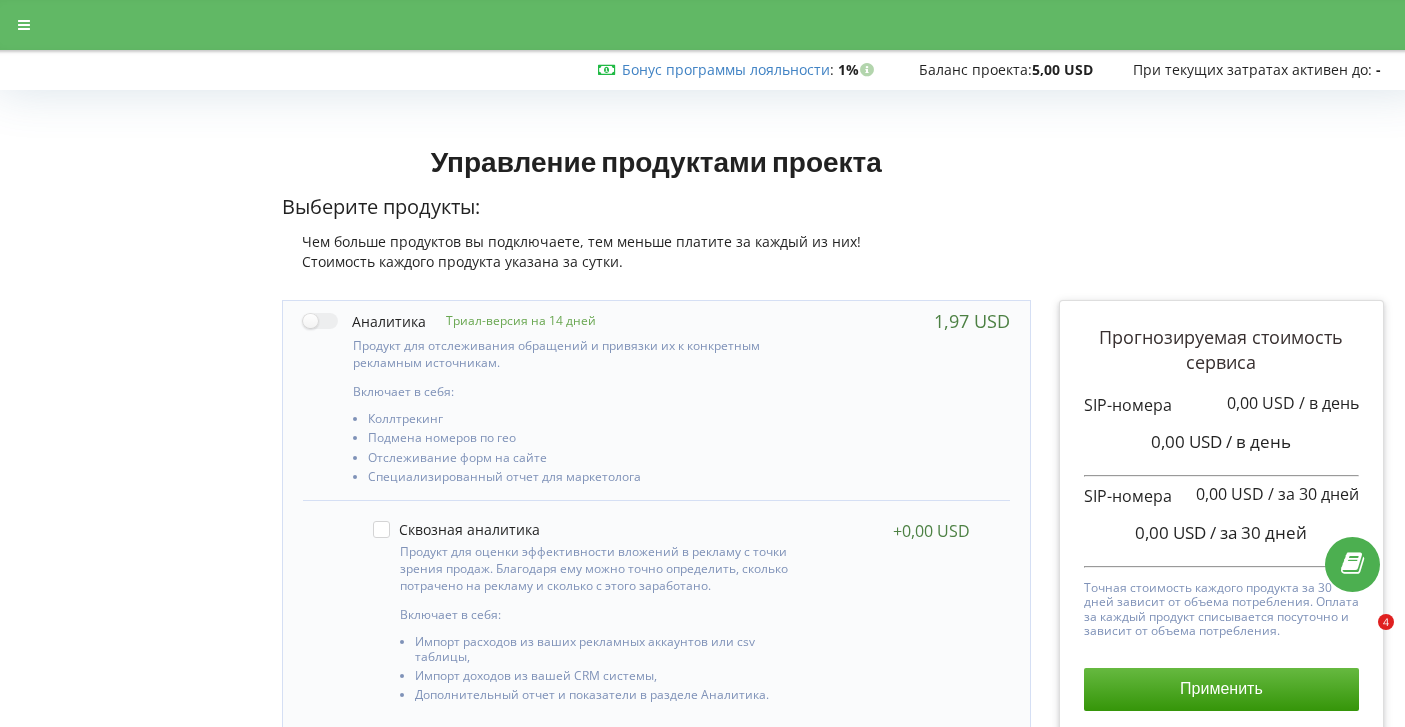 scroll, scrollTop: 0, scrollLeft: 0, axis: both 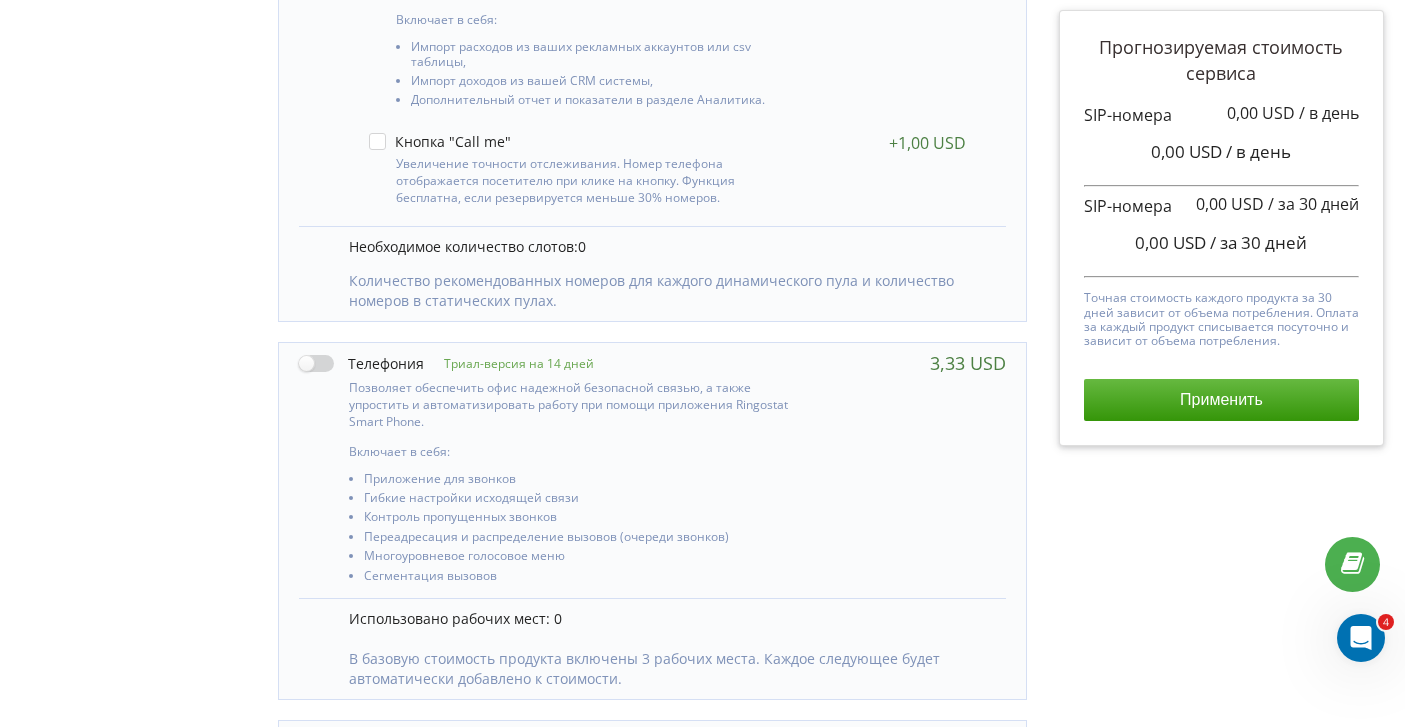 click at bounding box center (361, 363) 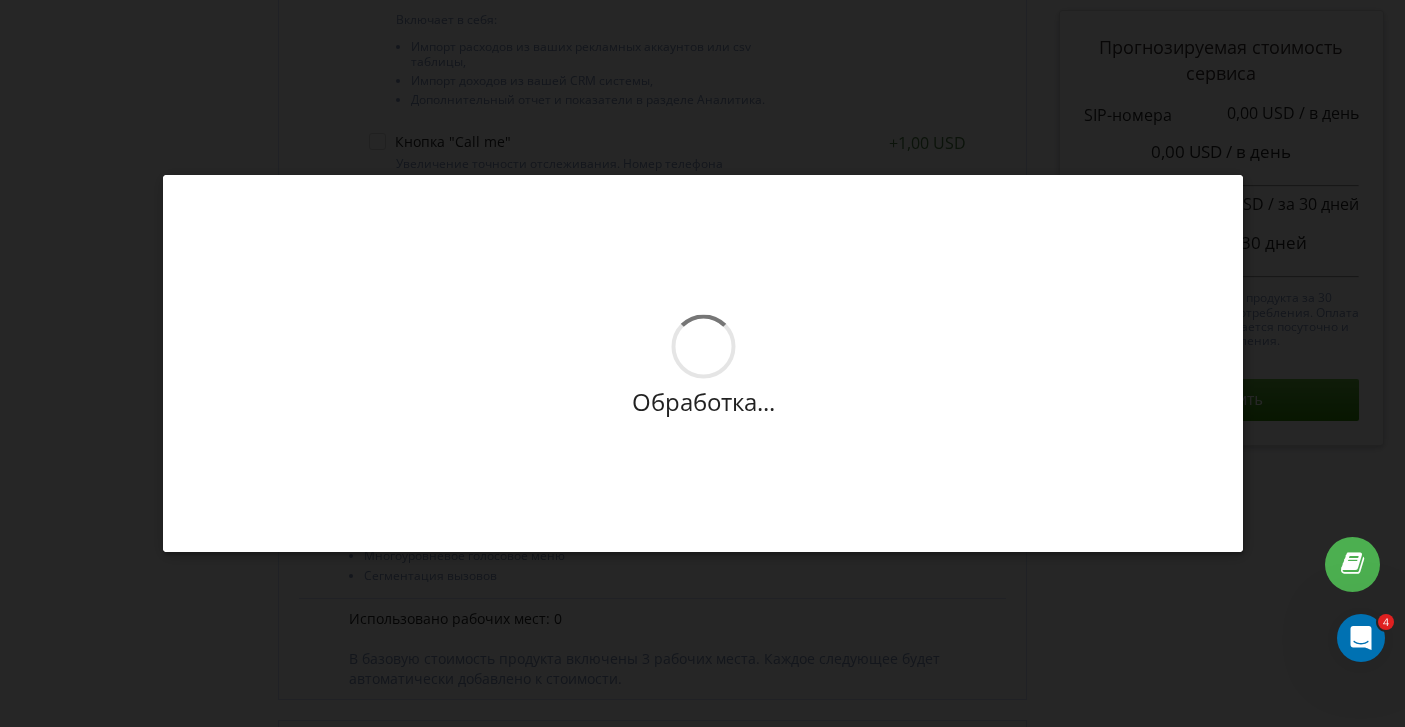 scroll, scrollTop: 605, scrollLeft: 0, axis: vertical 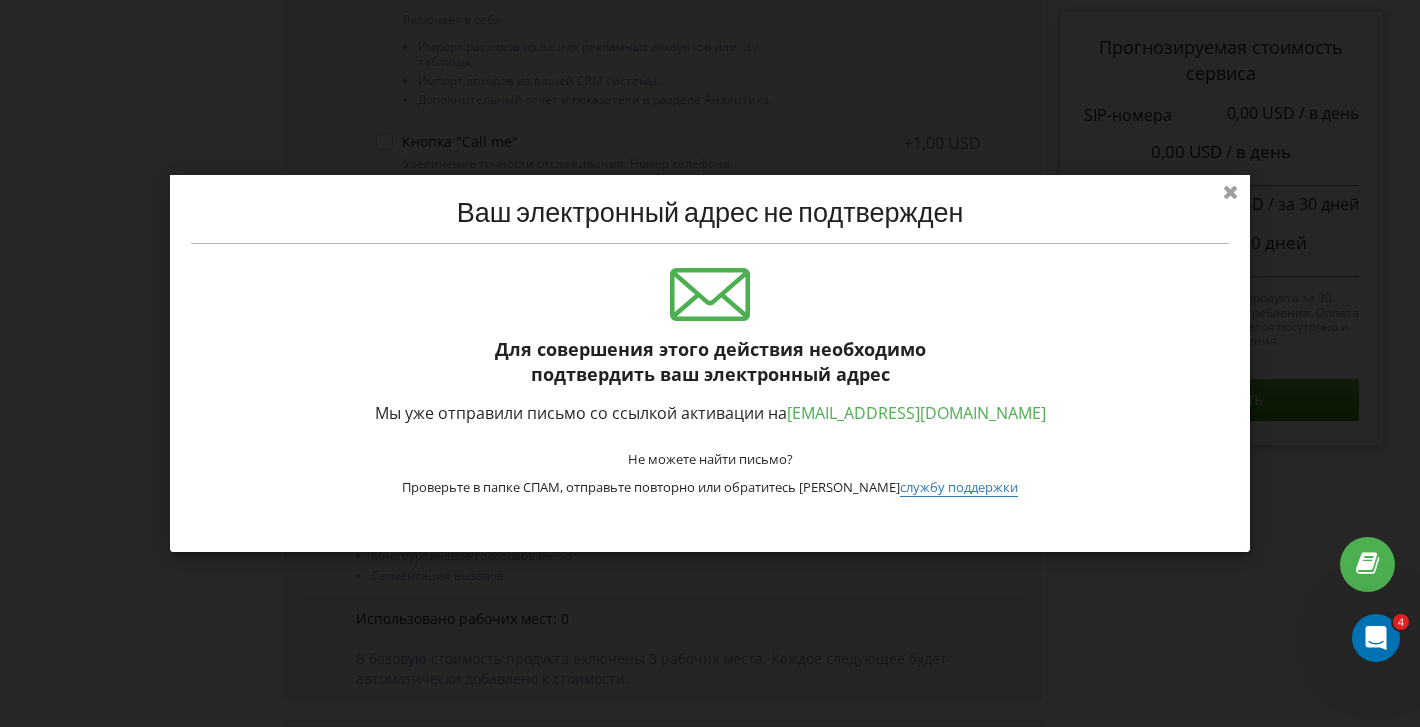 click at bounding box center [1231, 191] 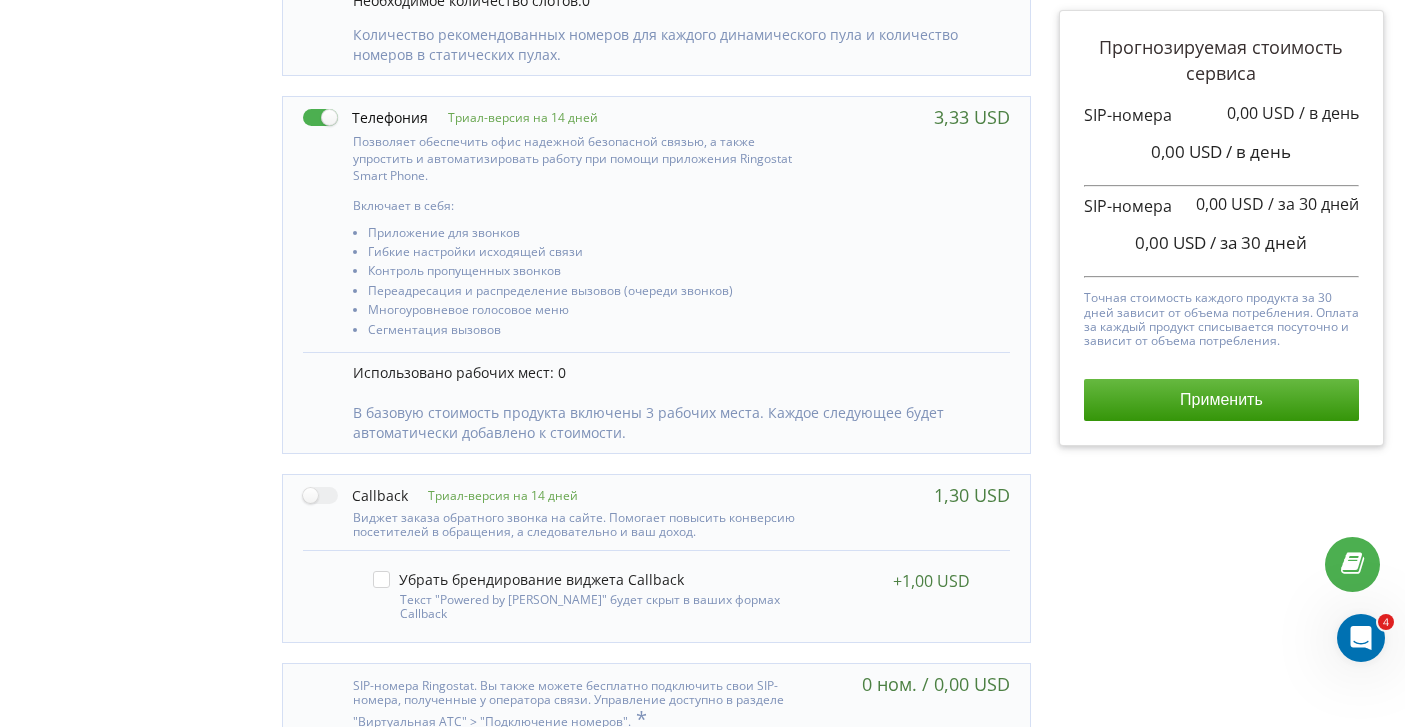 scroll, scrollTop: 902, scrollLeft: 1, axis: both 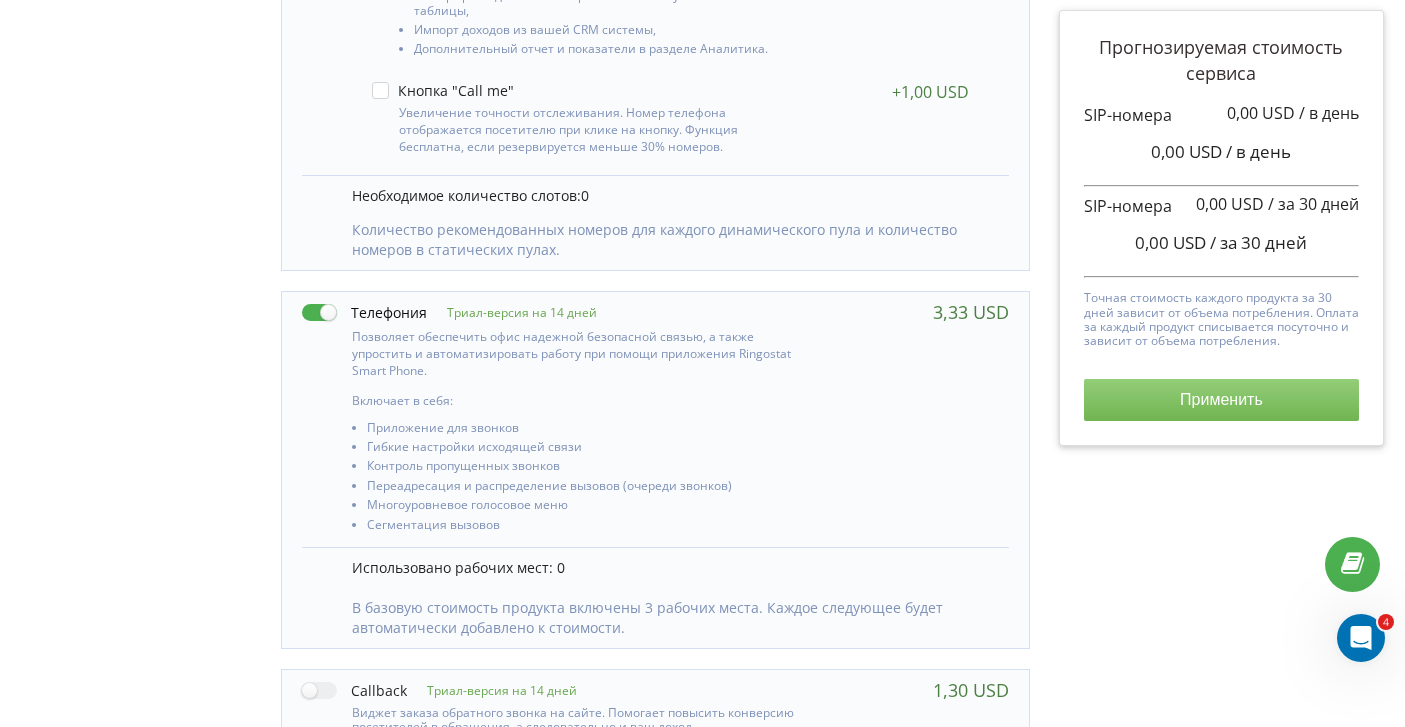 click on "Применить" at bounding box center [1221, 400] 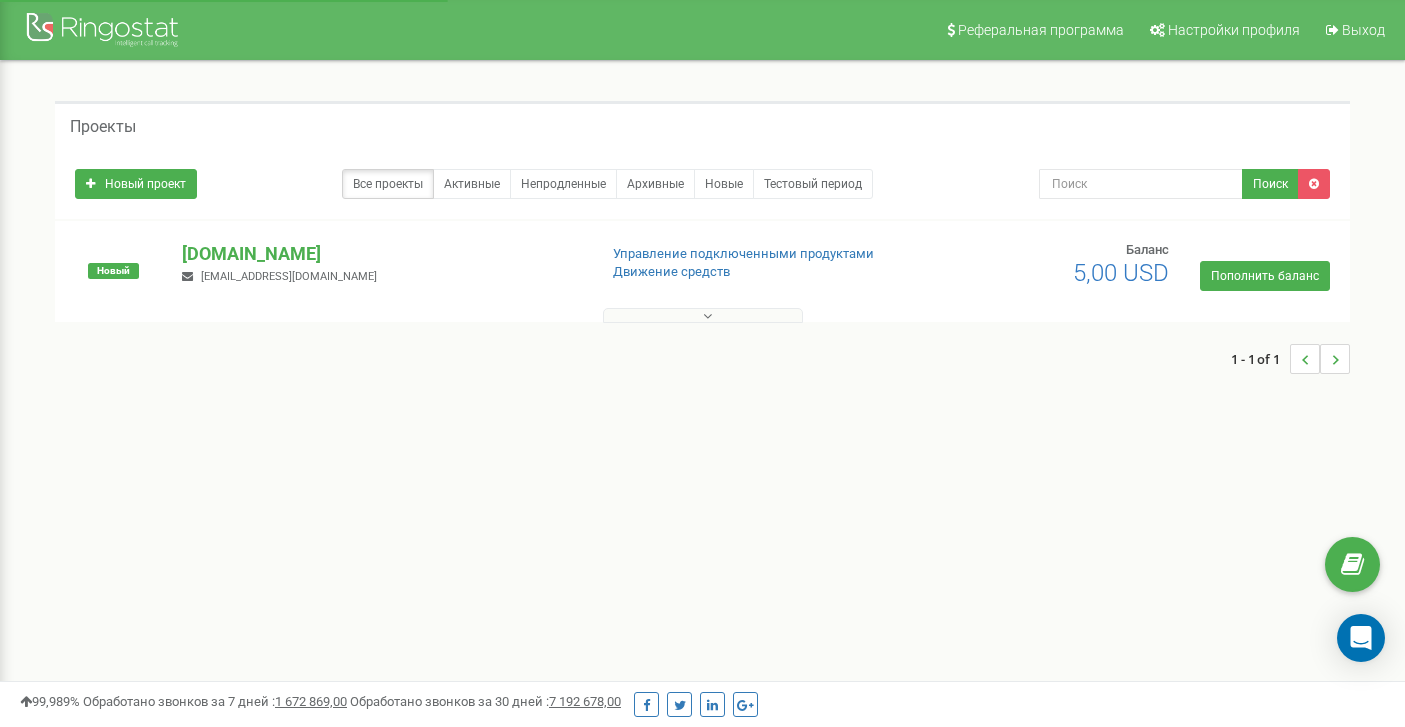 scroll, scrollTop: 0, scrollLeft: 0, axis: both 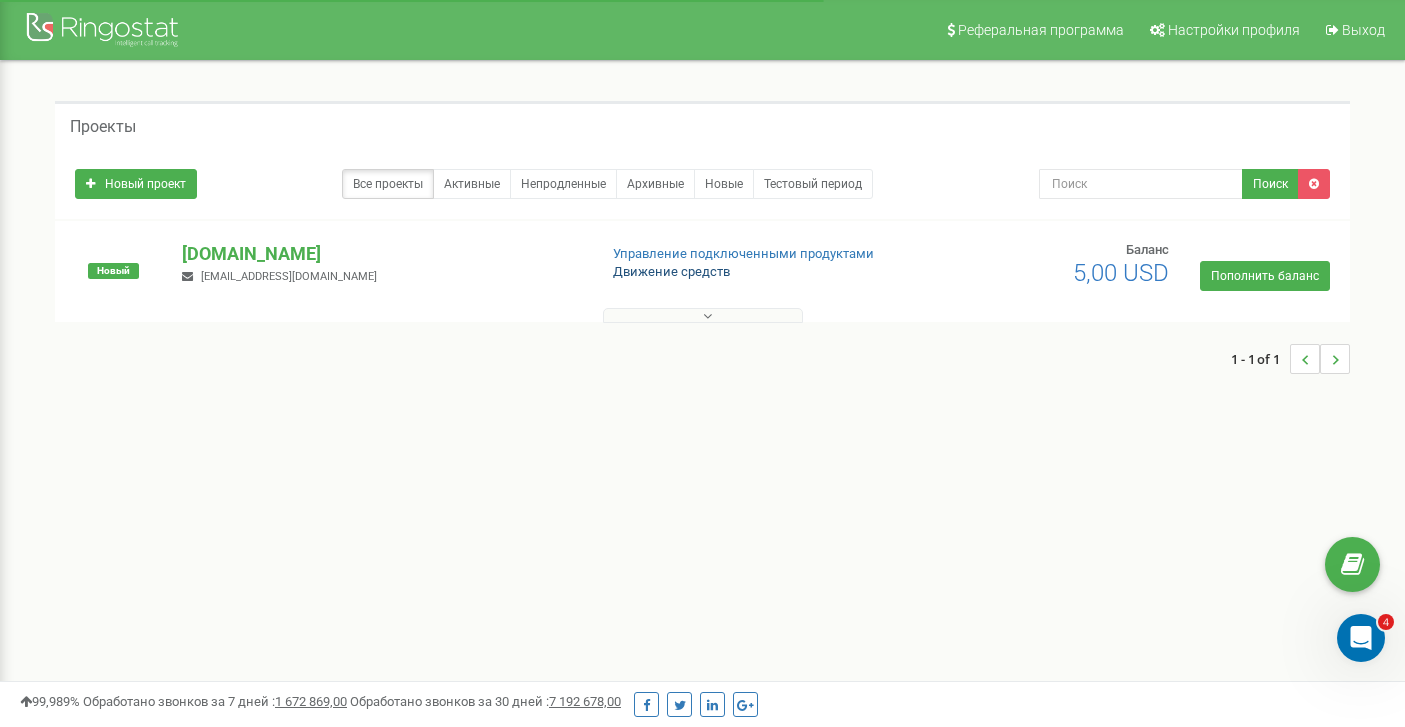 click on "Движение средств" at bounding box center [671, 271] 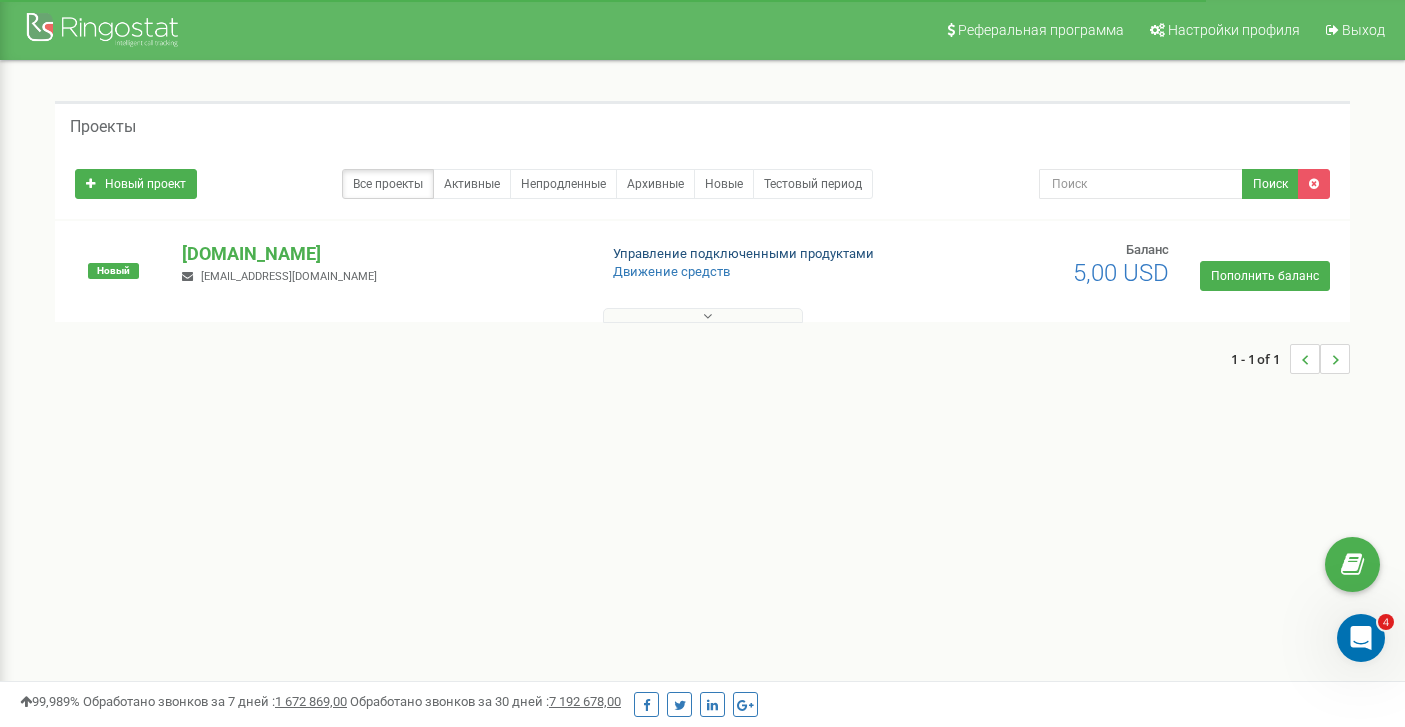 click on "Управление подключенными продуктами" at bounding box center (743, 253) 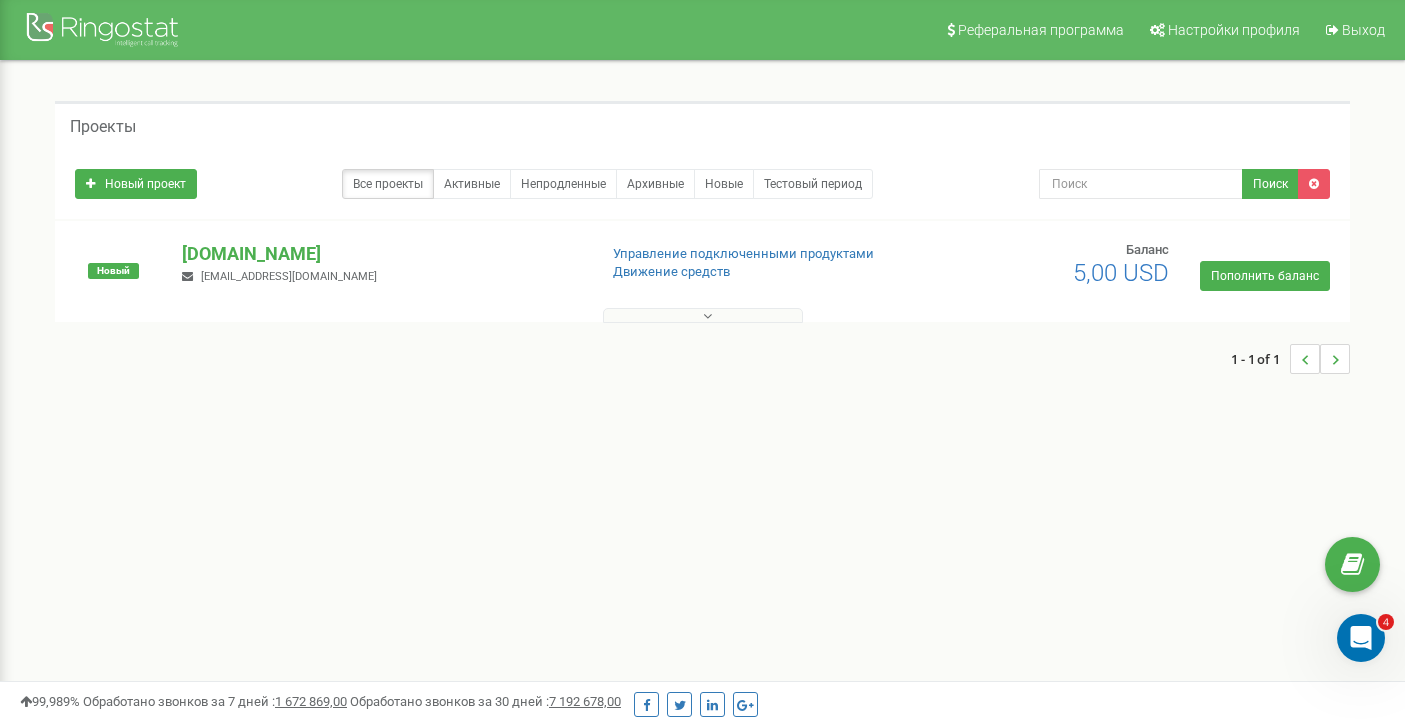 scroll, scrollTop: 0, scrollLeft: 0, axis: both 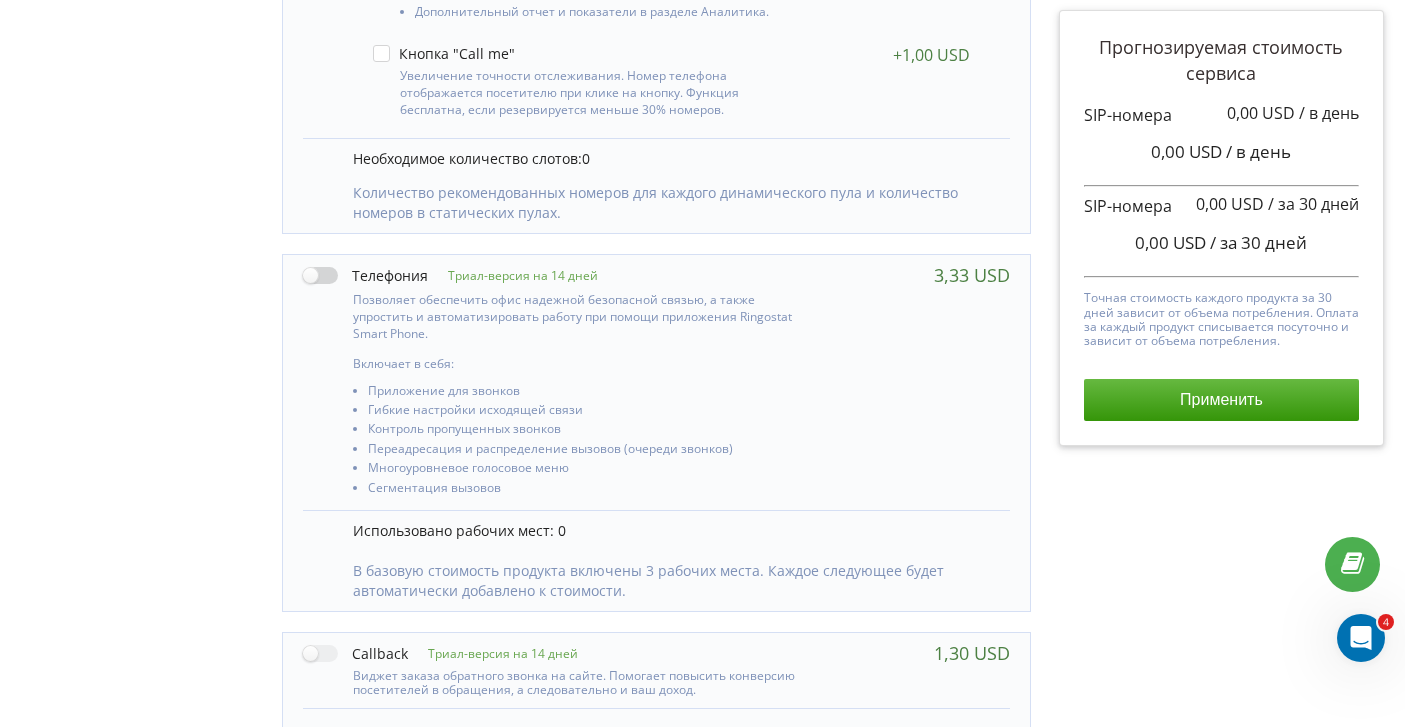 click at bounding box center (365, 275) 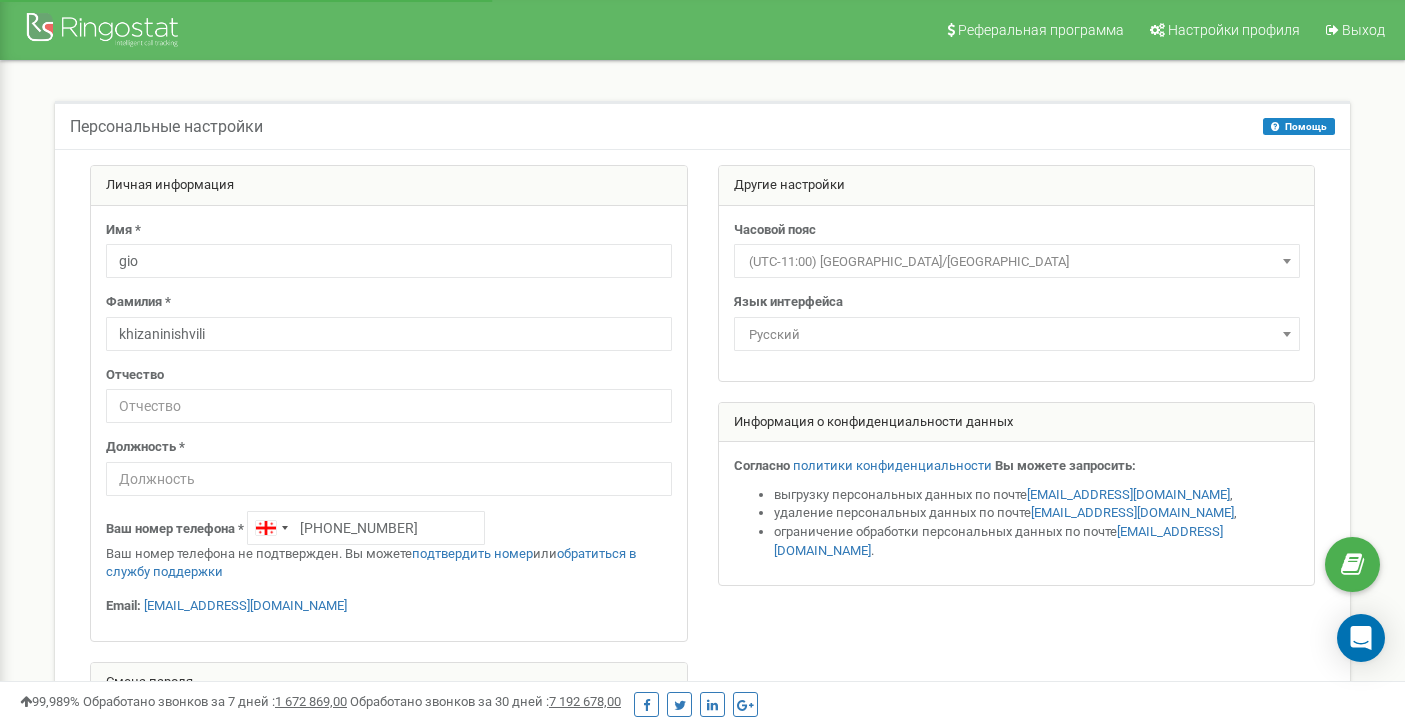 scroll, scrollTop: 0, scrollLeft: 0, axis: both 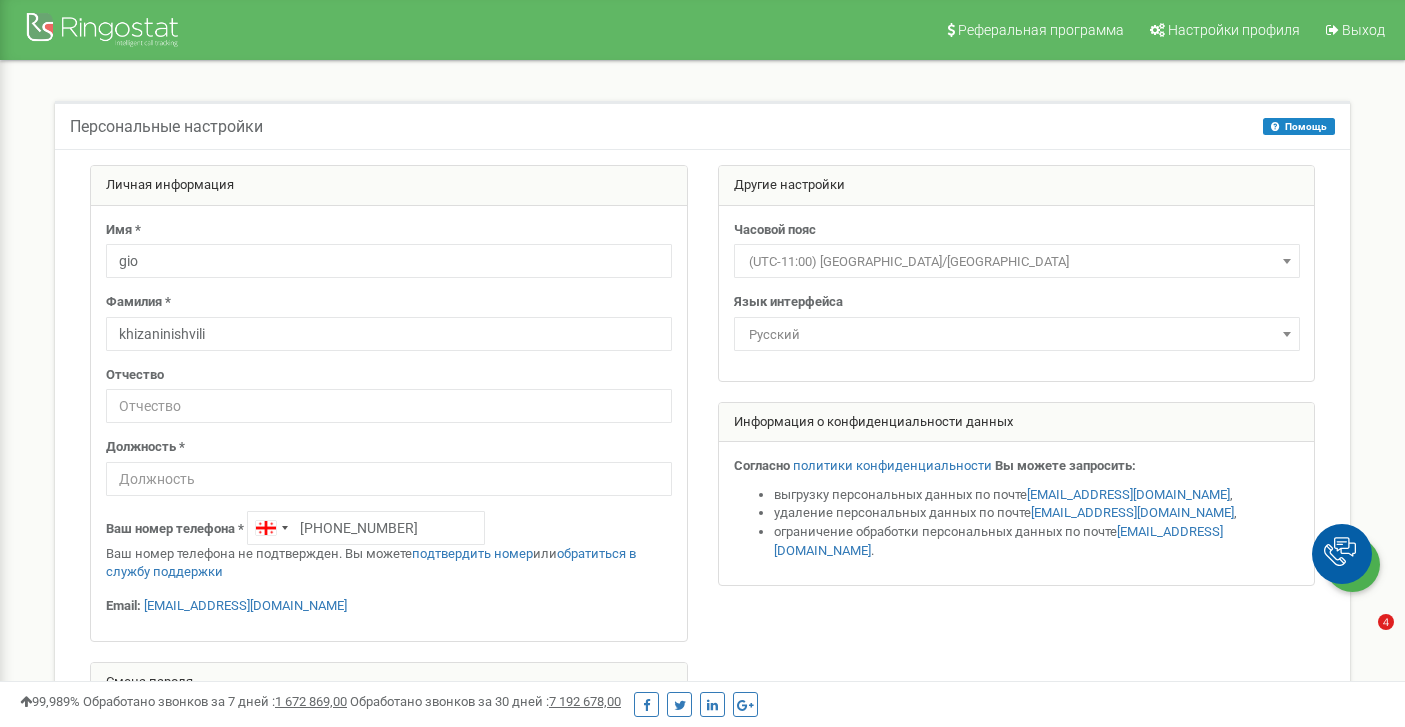 click at bounding box center [105, 32] 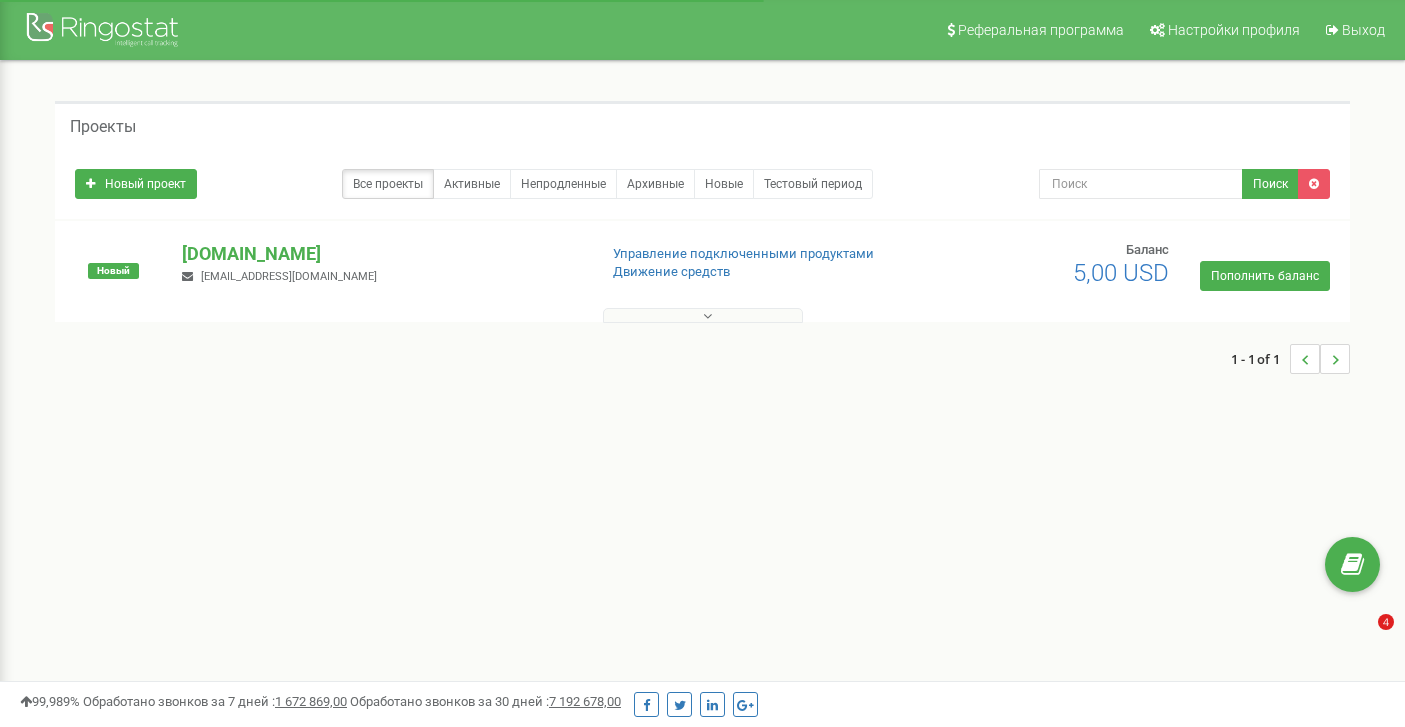 scroll, scrollTop: 0, scrollLeft: 0, axis: both 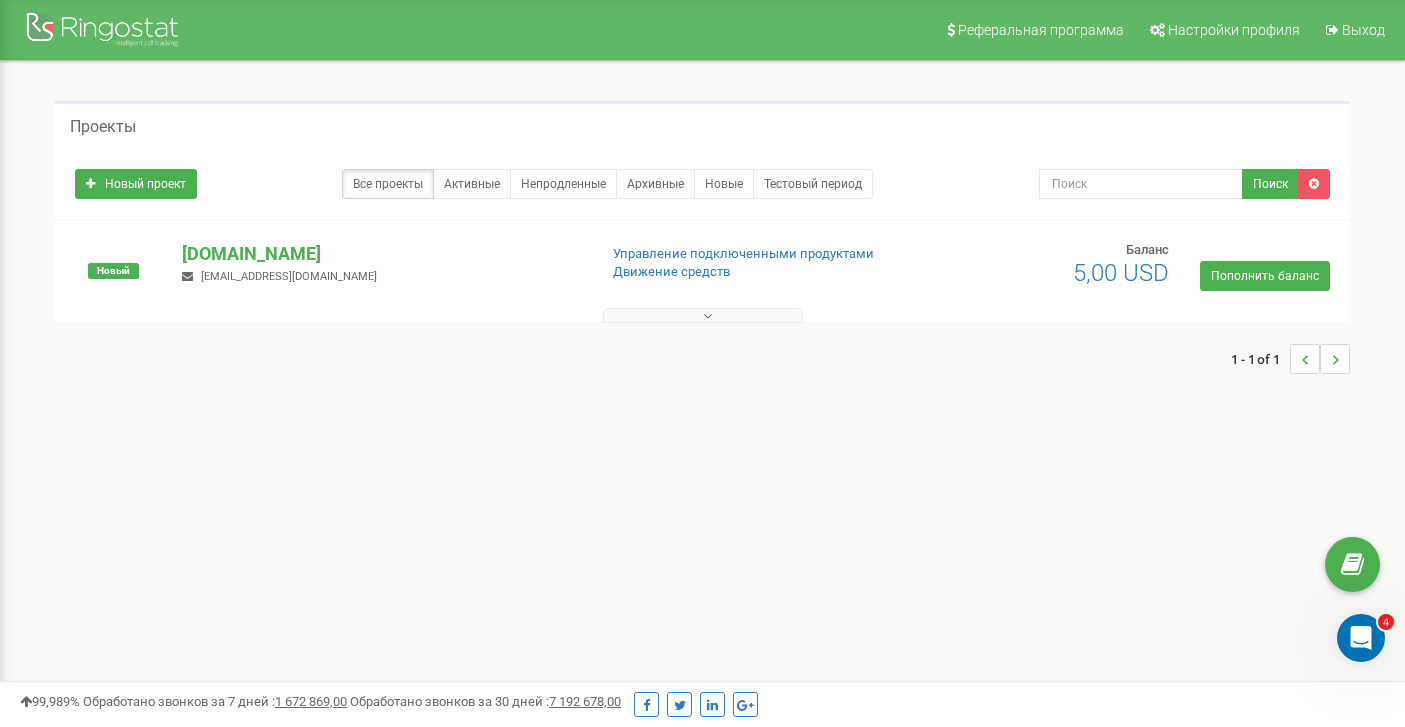 click at bounding box center (703, 315) 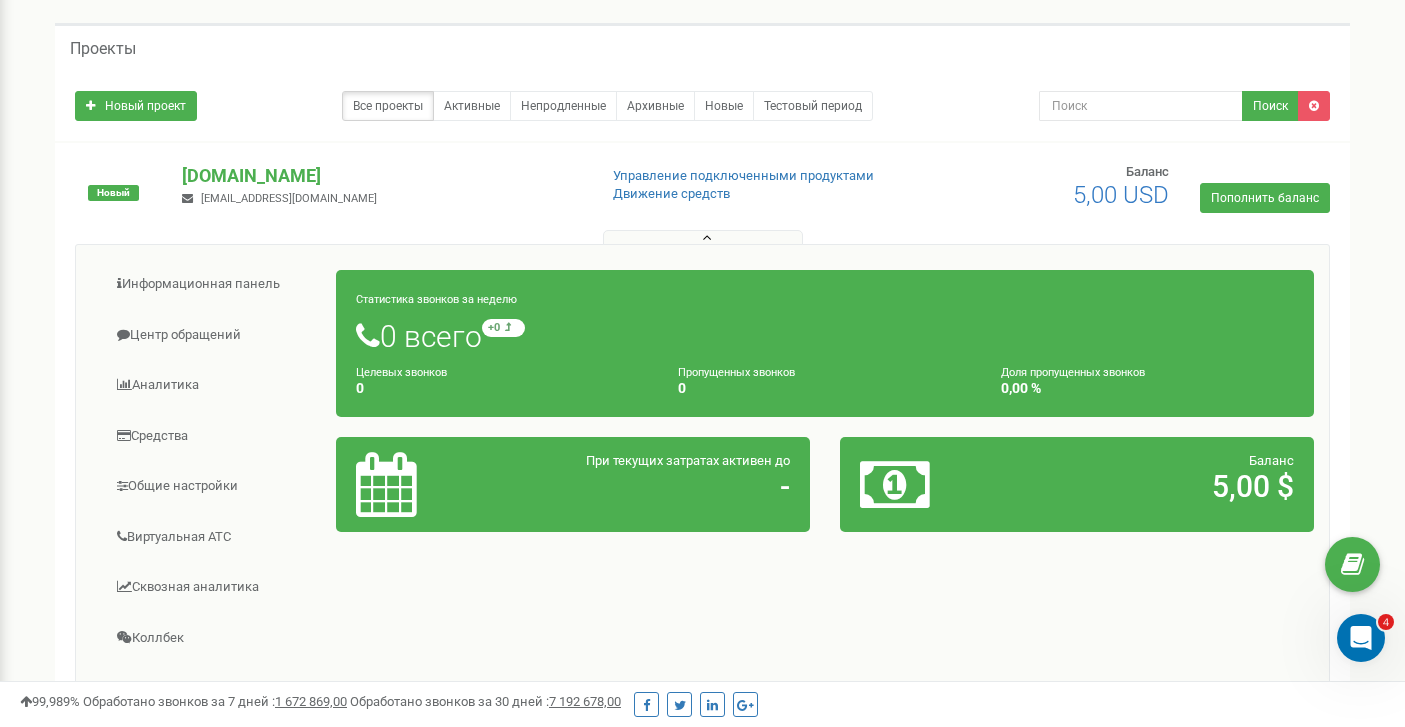 scroll, scrollTop: 160, scrollLeft: 0, axis: vertical 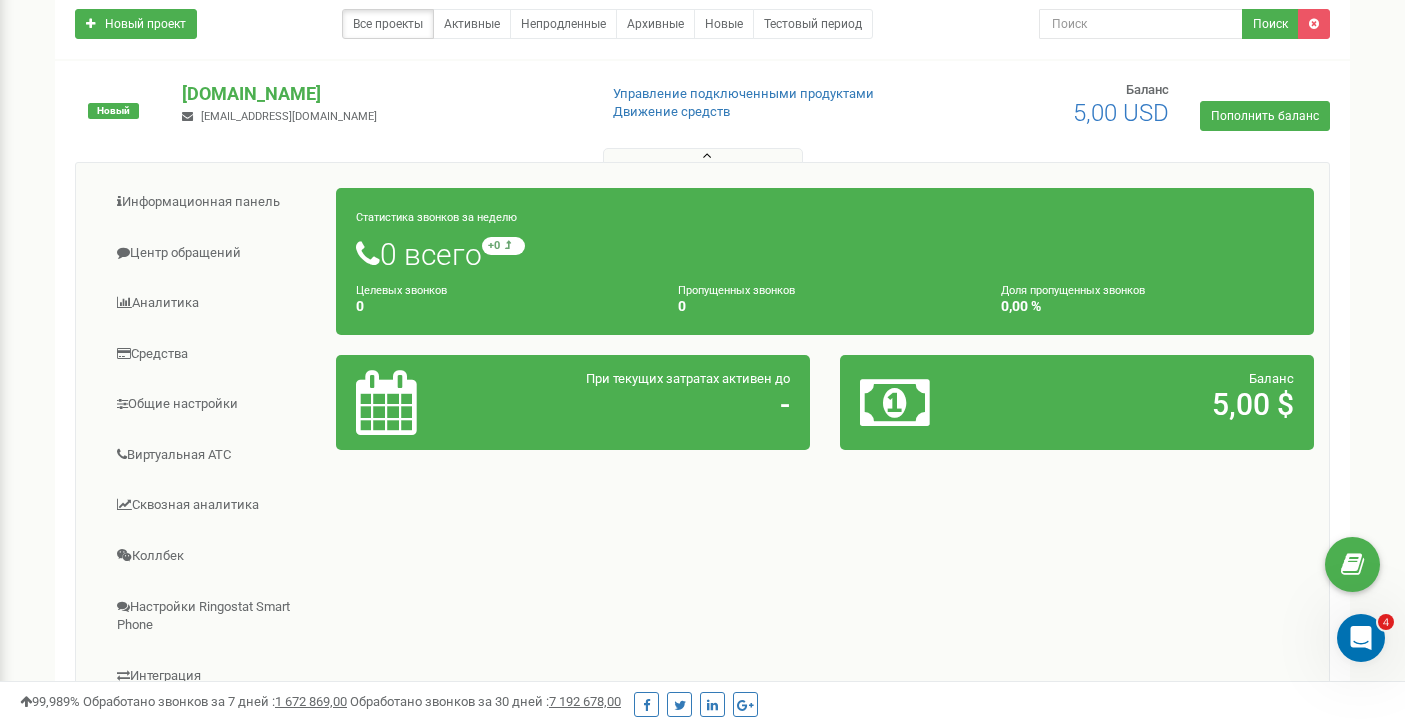 click on "Статистика звонков за неделю" at bounding box center (436, 217) 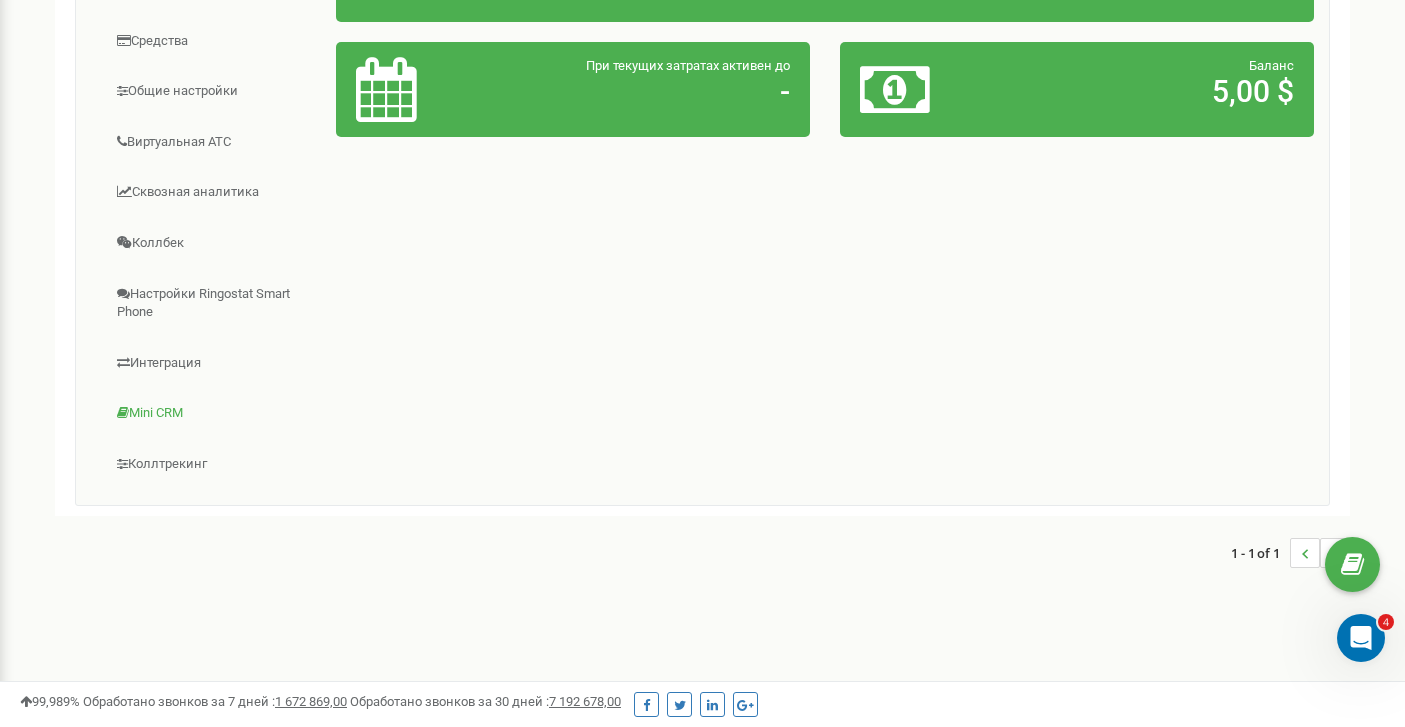 scroll, scrollTop: 473, scrollLeft: 0, axis: vertical 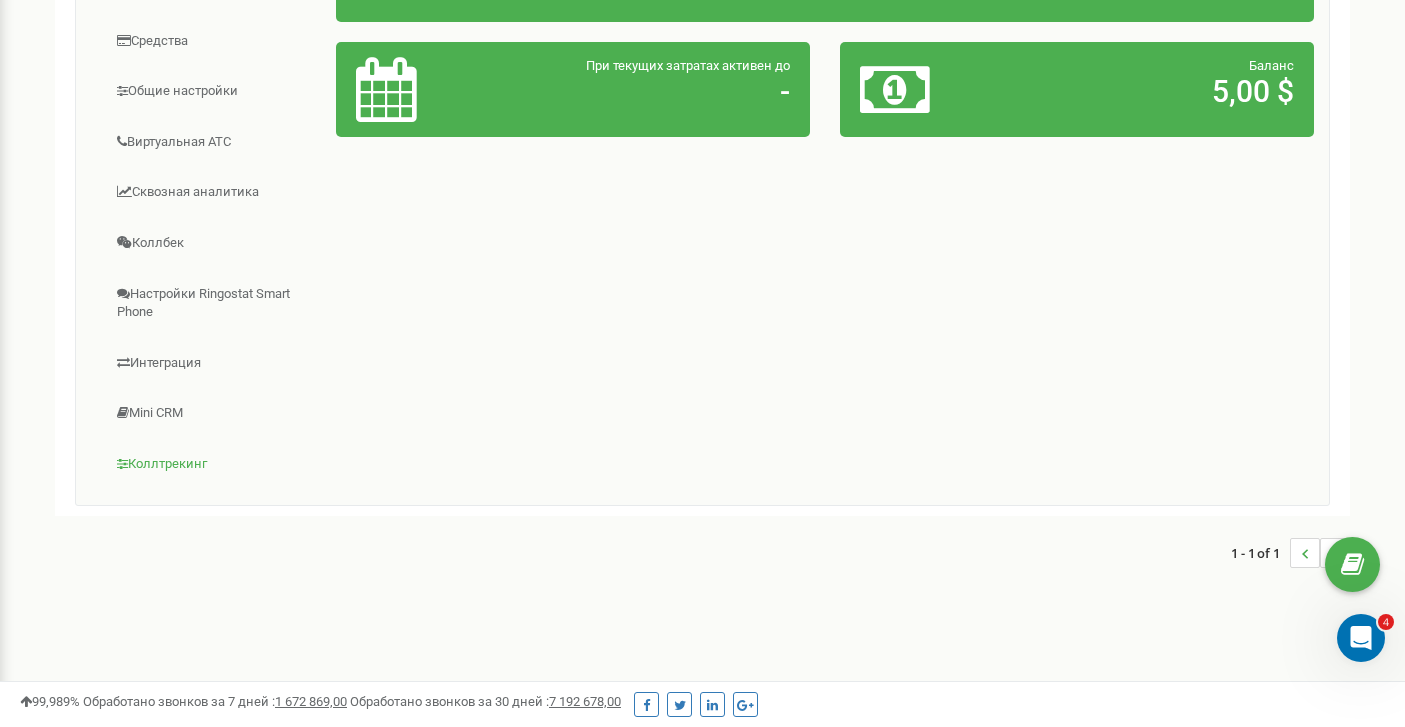 click on "Коллтрекинг" at bounding box center [214, 464] 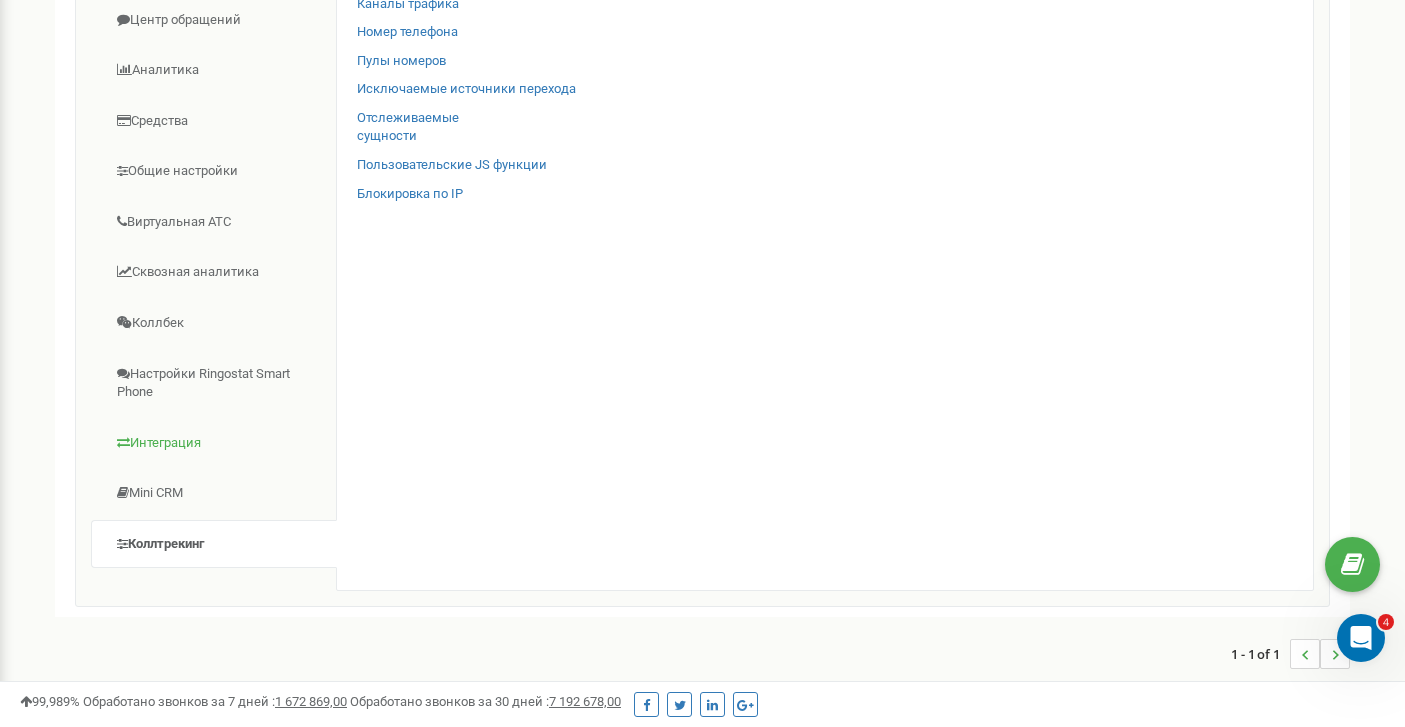 scroll, scrollTop: 272, scrollLeft: 0, axis: vertical 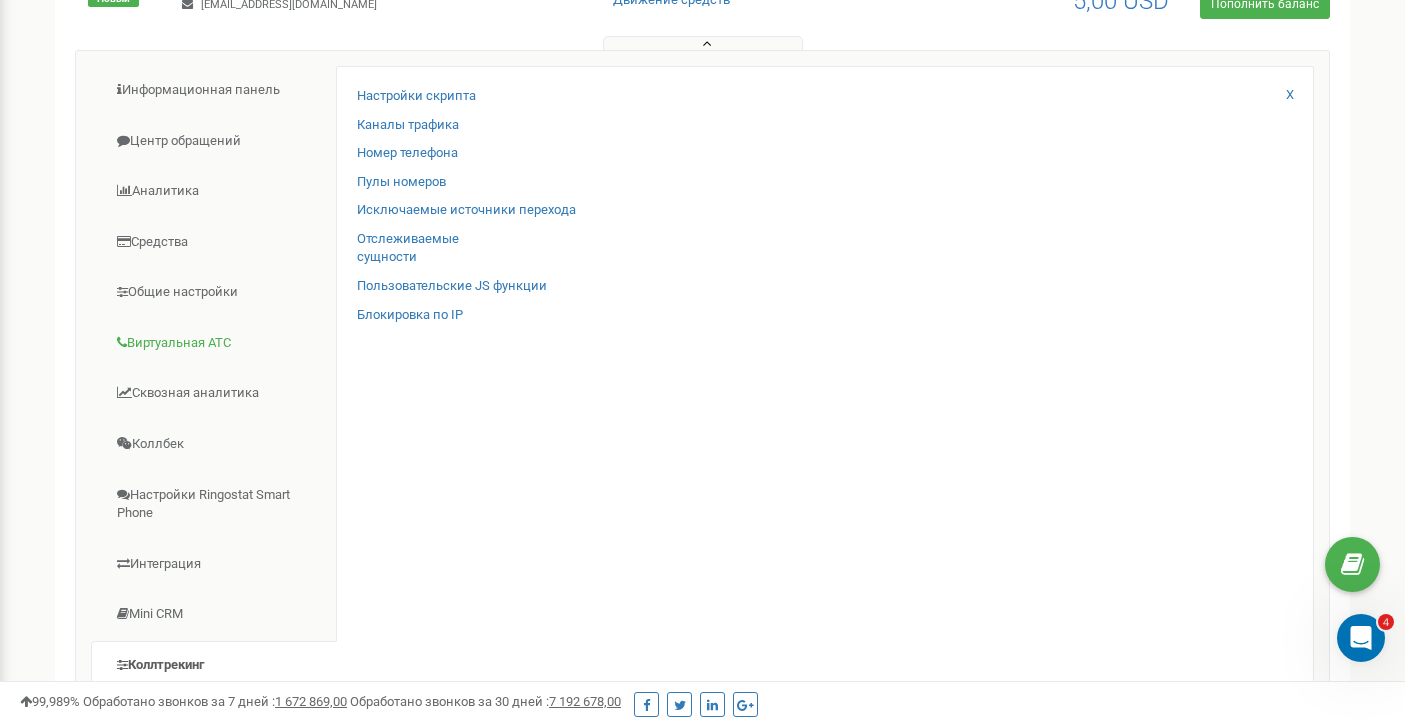 click on "Виртуальная АТС" at bounding box center (214, 343) 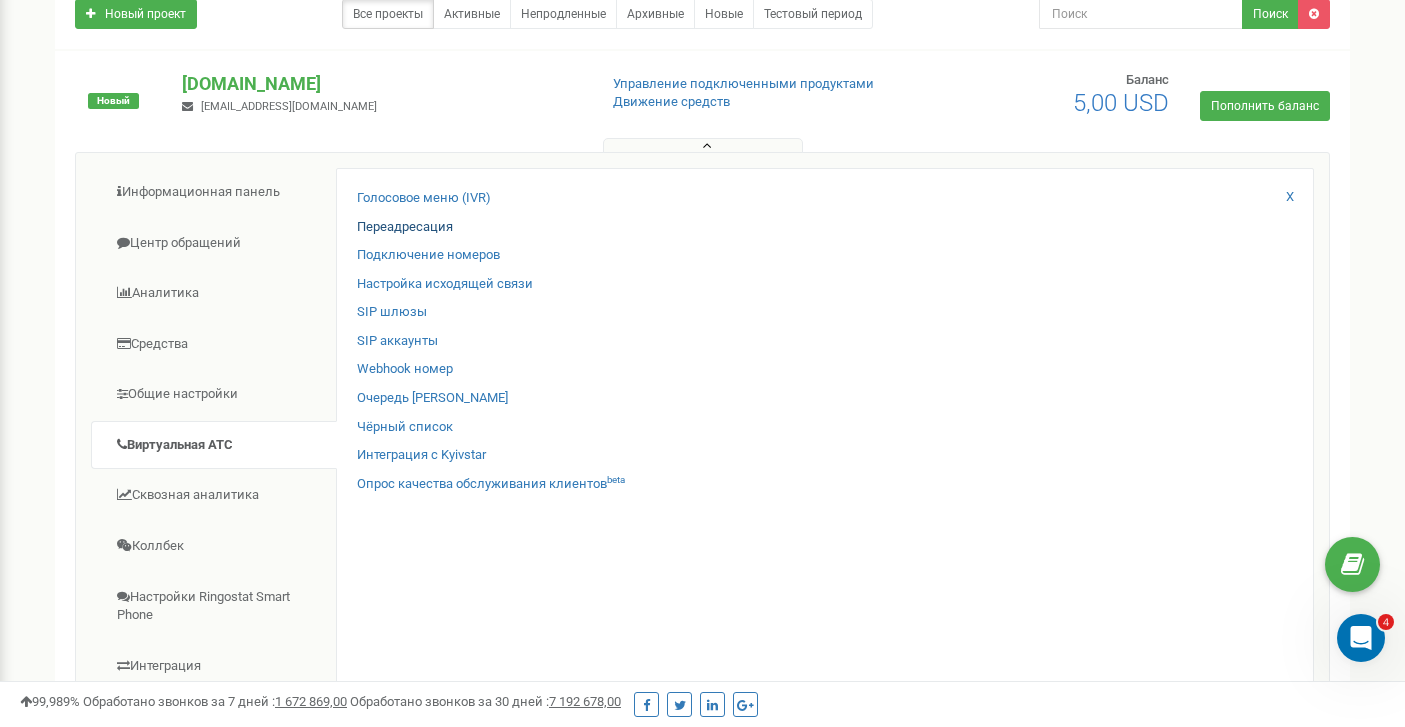 scroll, scrollTop: 148, scrollLeft: 0, axis: vertical 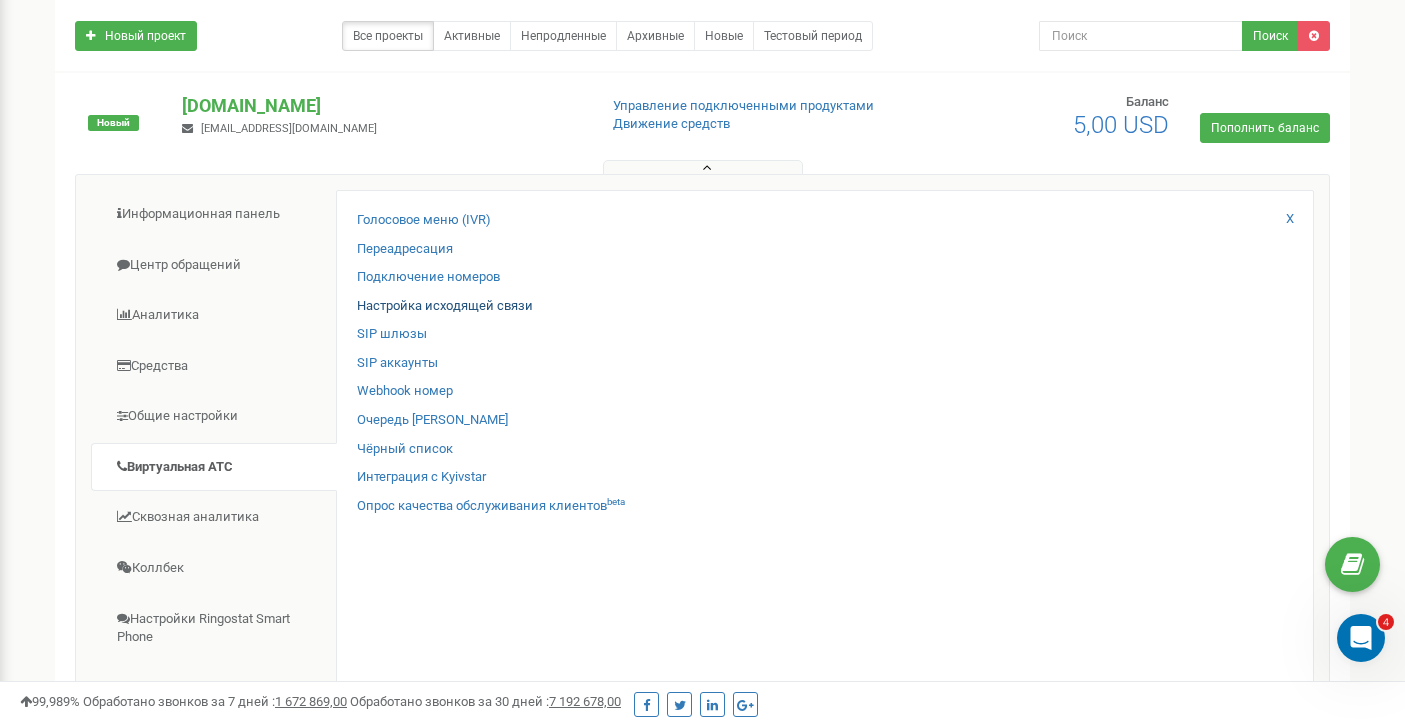 click on "Настройка исходящей связи" at bounding box center (445, 306) 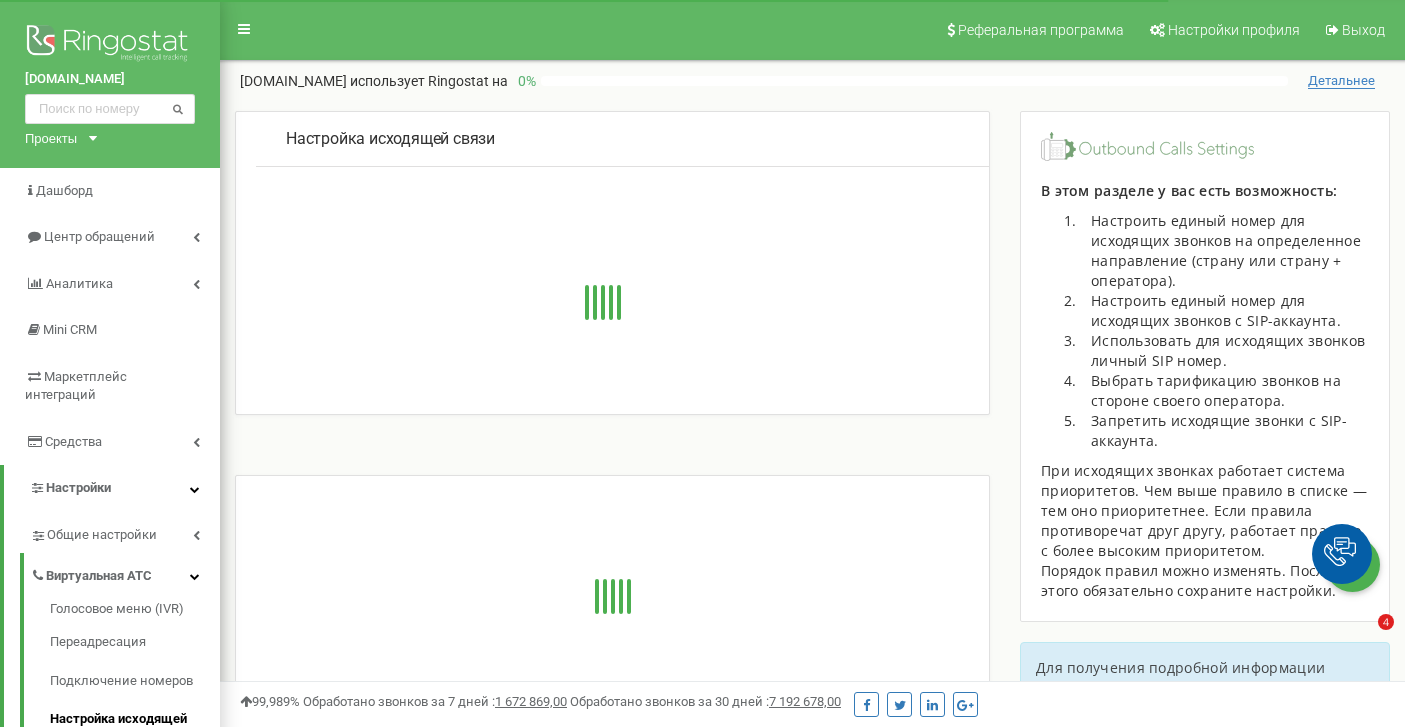 scroll, scrollTop: 0, scrollLeft: 0, axis: both 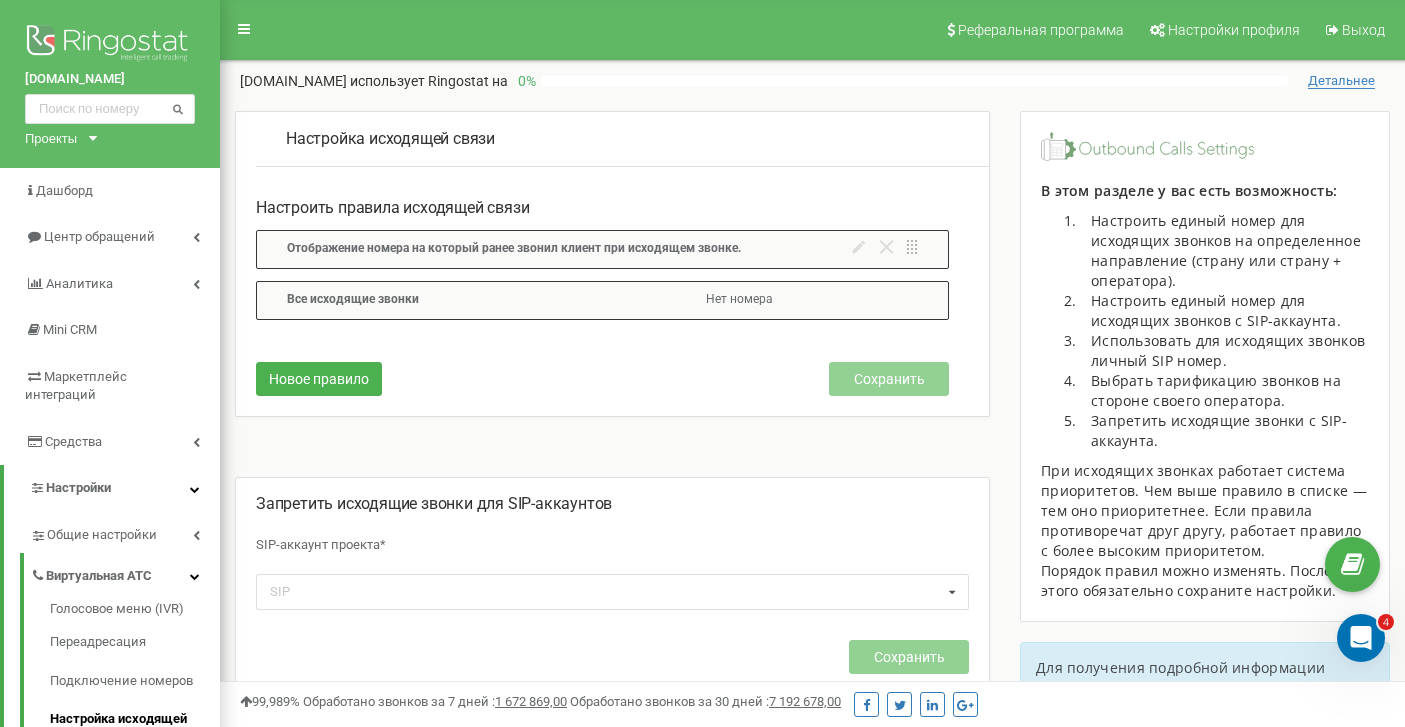 click on "Отображение номера на который ранее звонил клиент при исходящем звонке." at bounding box center [514, 248] 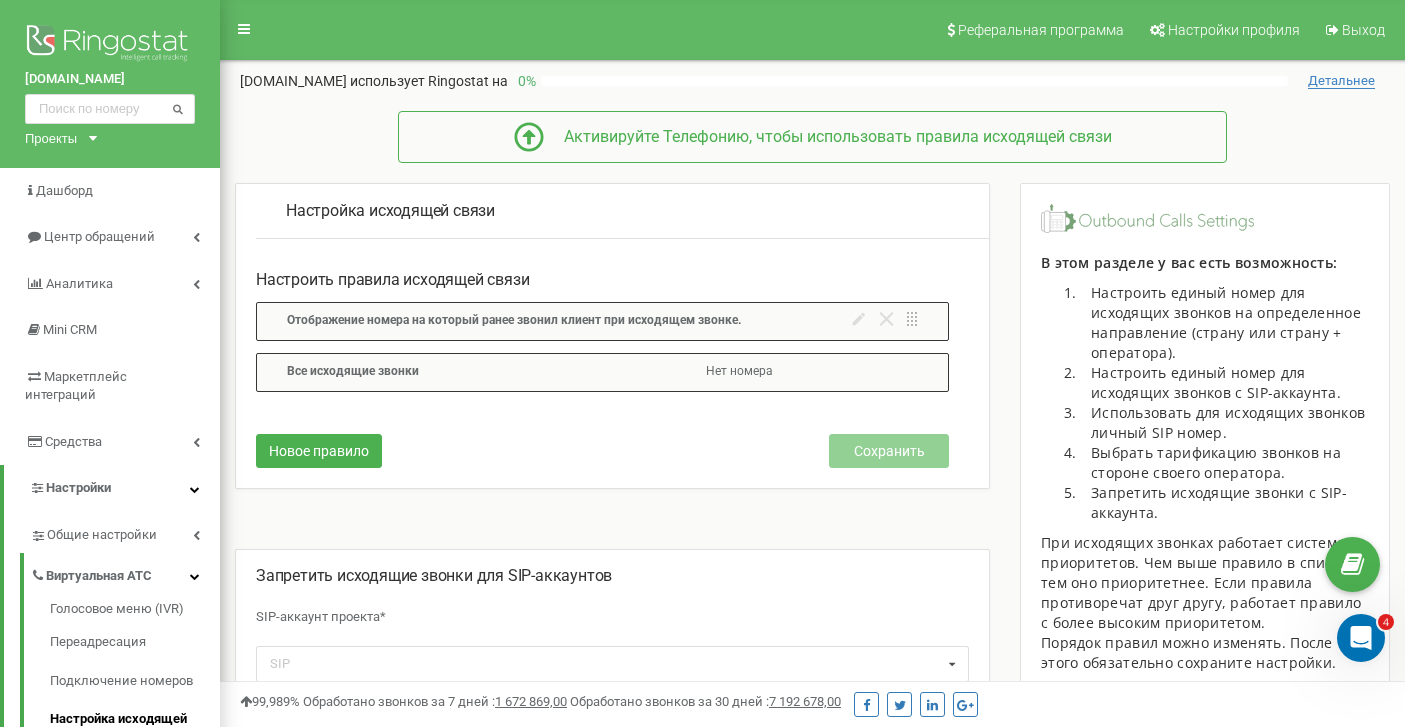 scroll, scrollTop: 30, scrollLeft: 0, axis: vertical 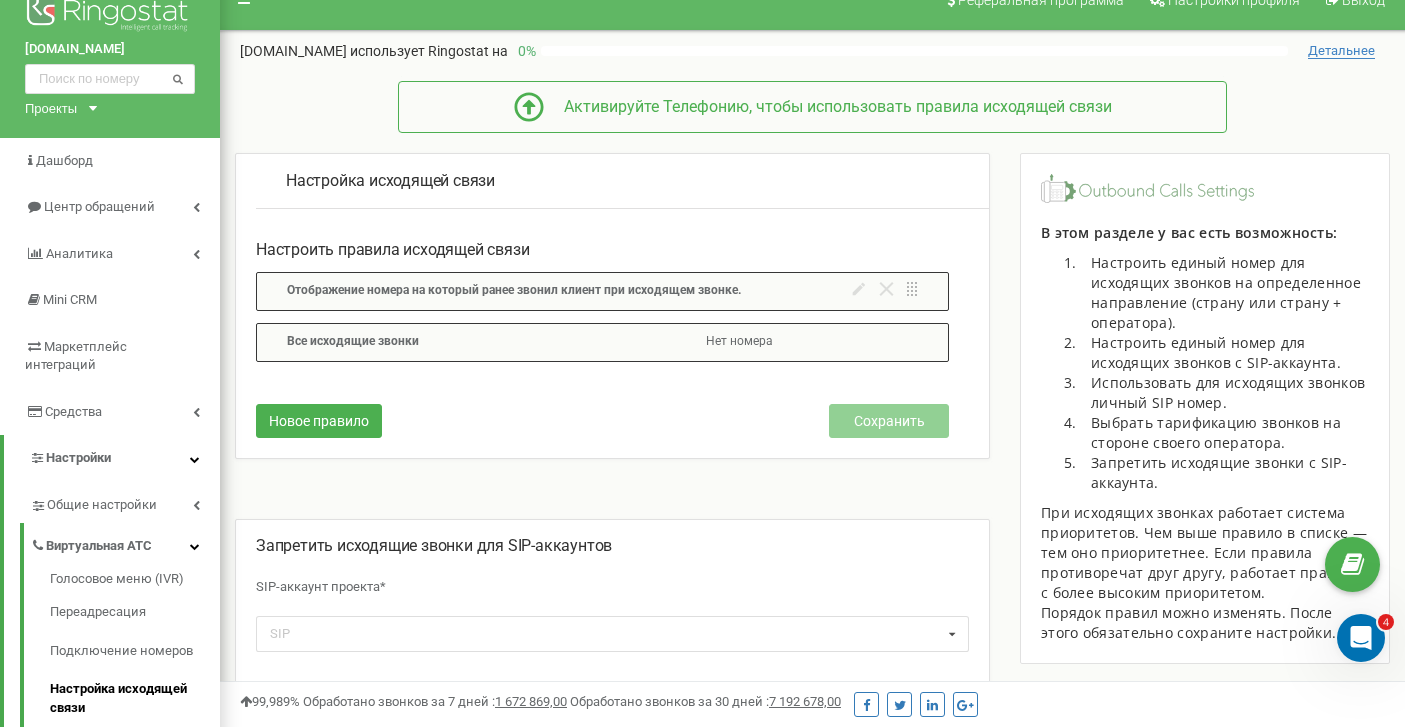click on "Все исходящие звонки" at bounding box center (457, 342) 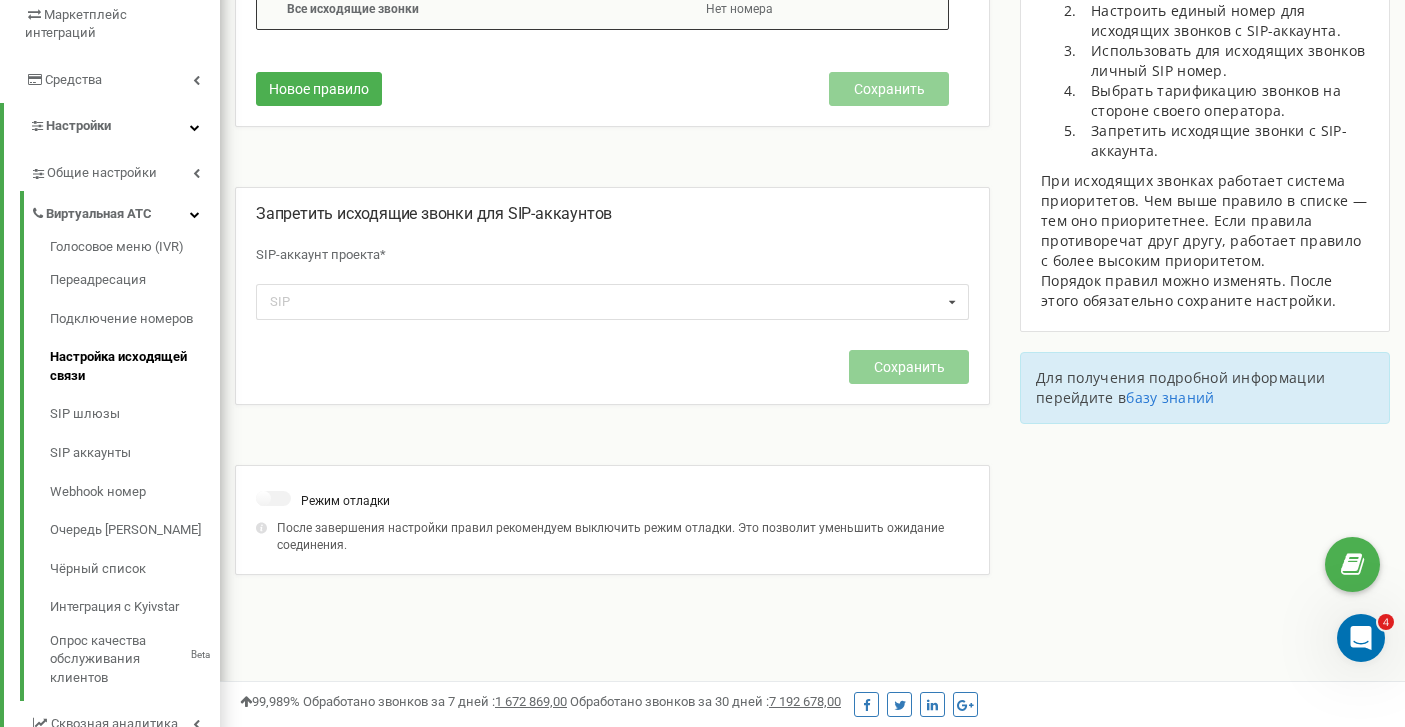 scroll, scrollTop: 21, scrollLeft: 0, axis: vertical 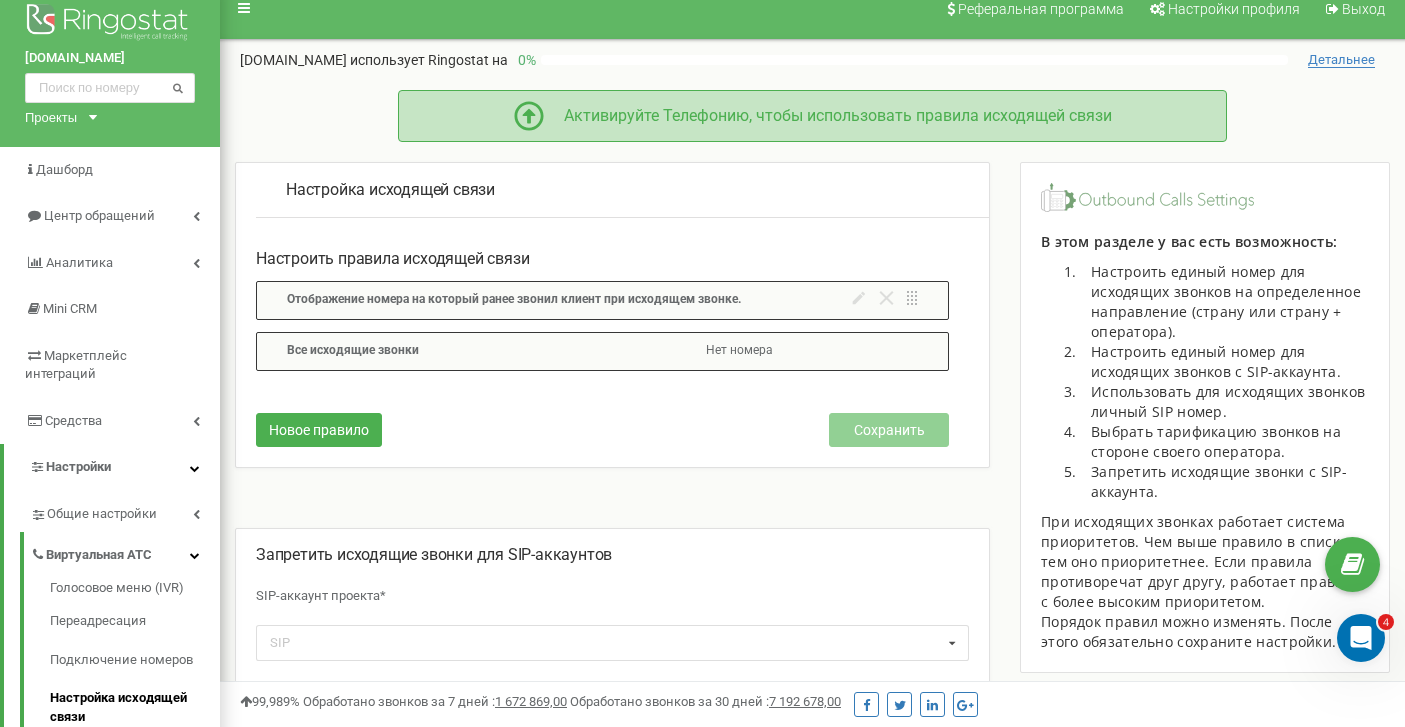 click on "Активируйте Телефонию, чтобы использовать правила исходящей связи" at bounding box center [828, 116] 